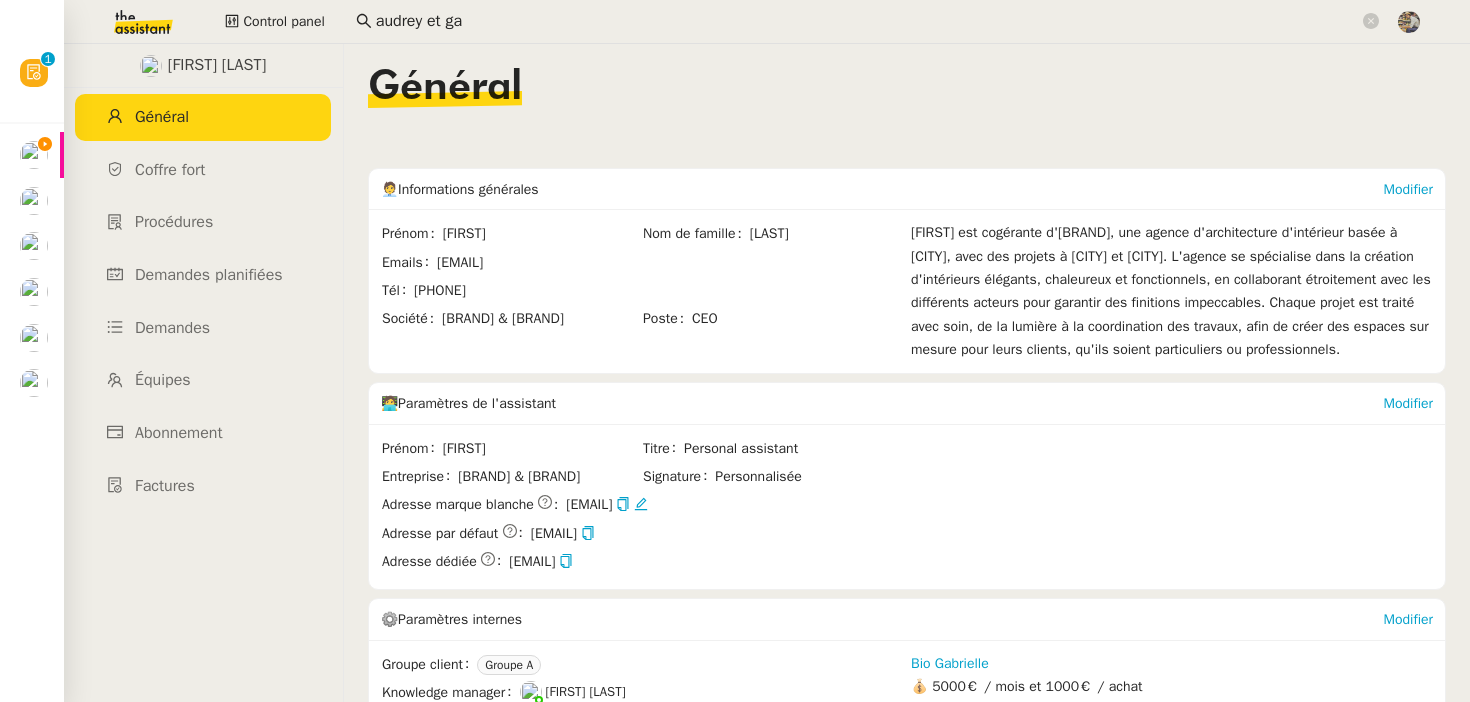 scroll, scrollTop: 0, scrollLeft: 0, axis: both 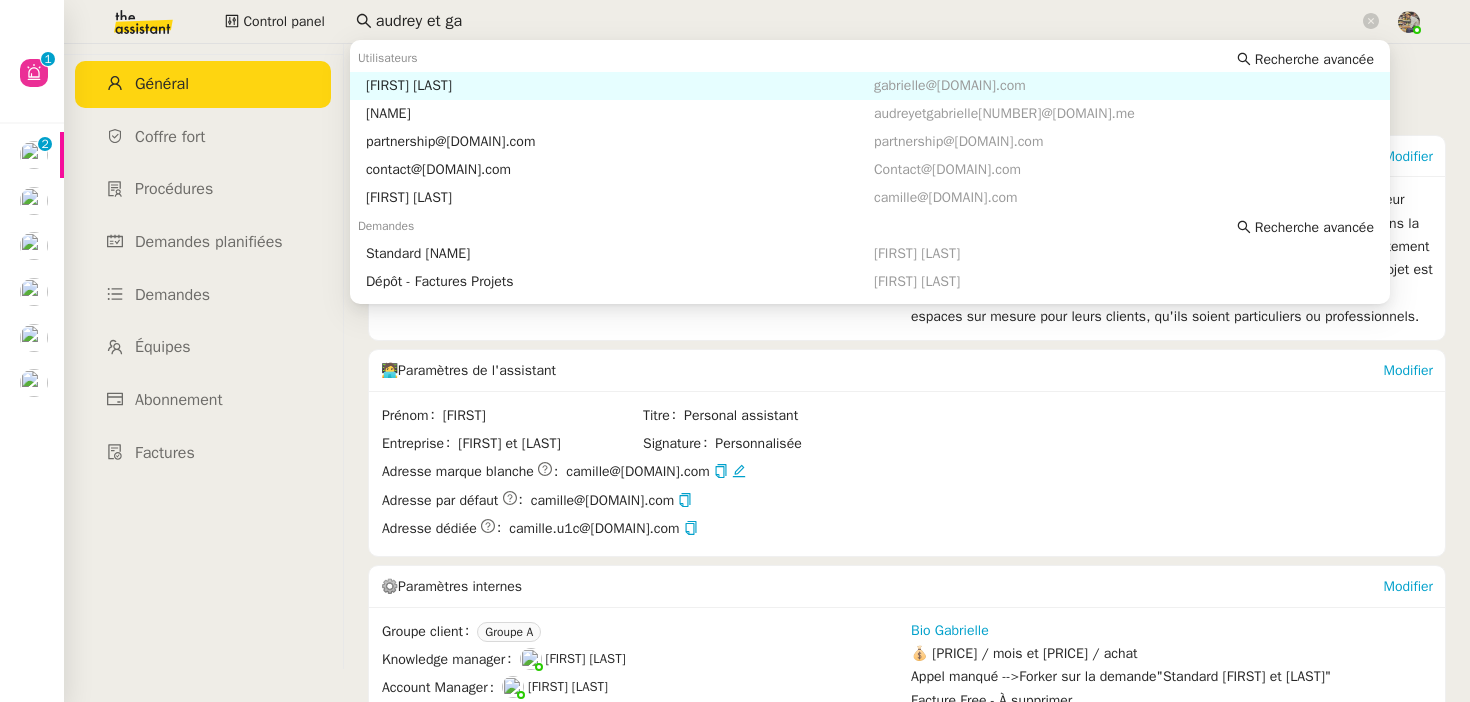 click on "[FIRST] [LAST]" at bounding box center (620, 86) 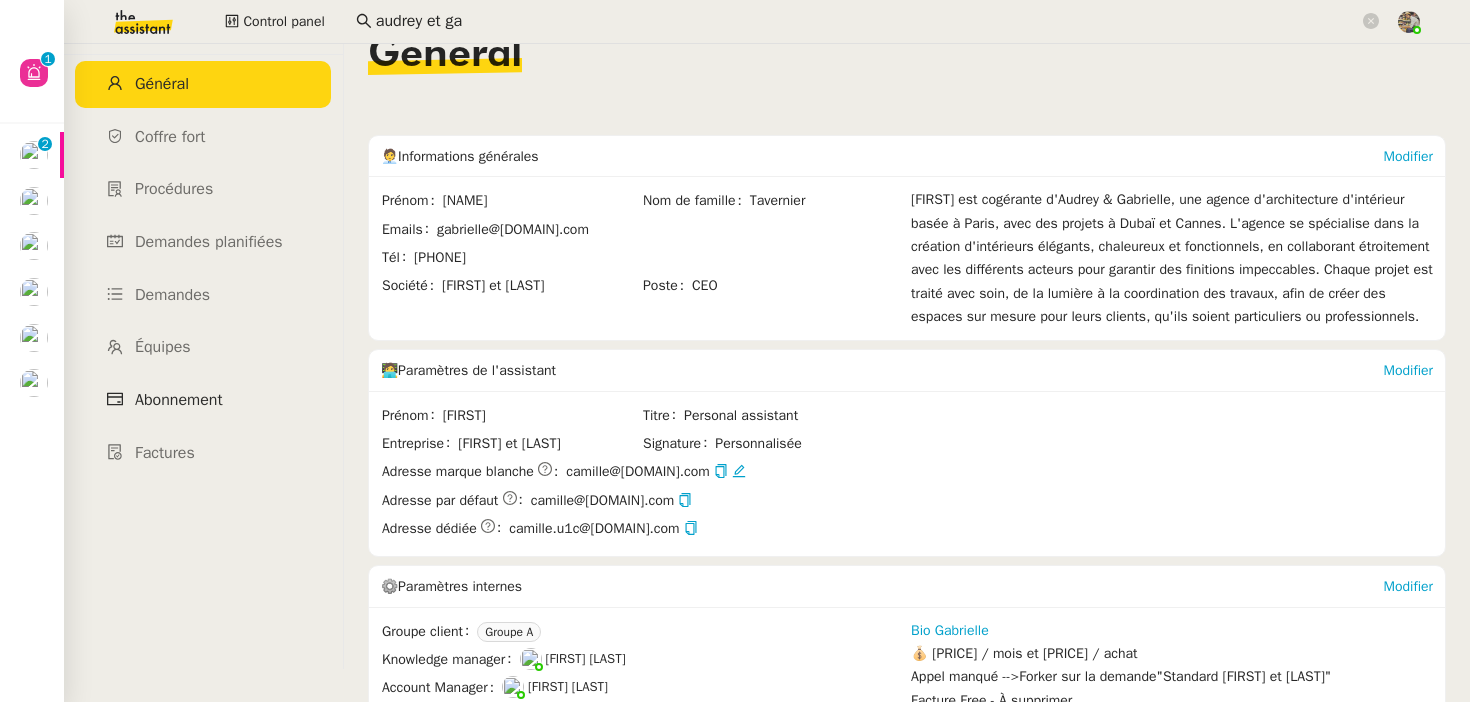 click on "Abonnement" 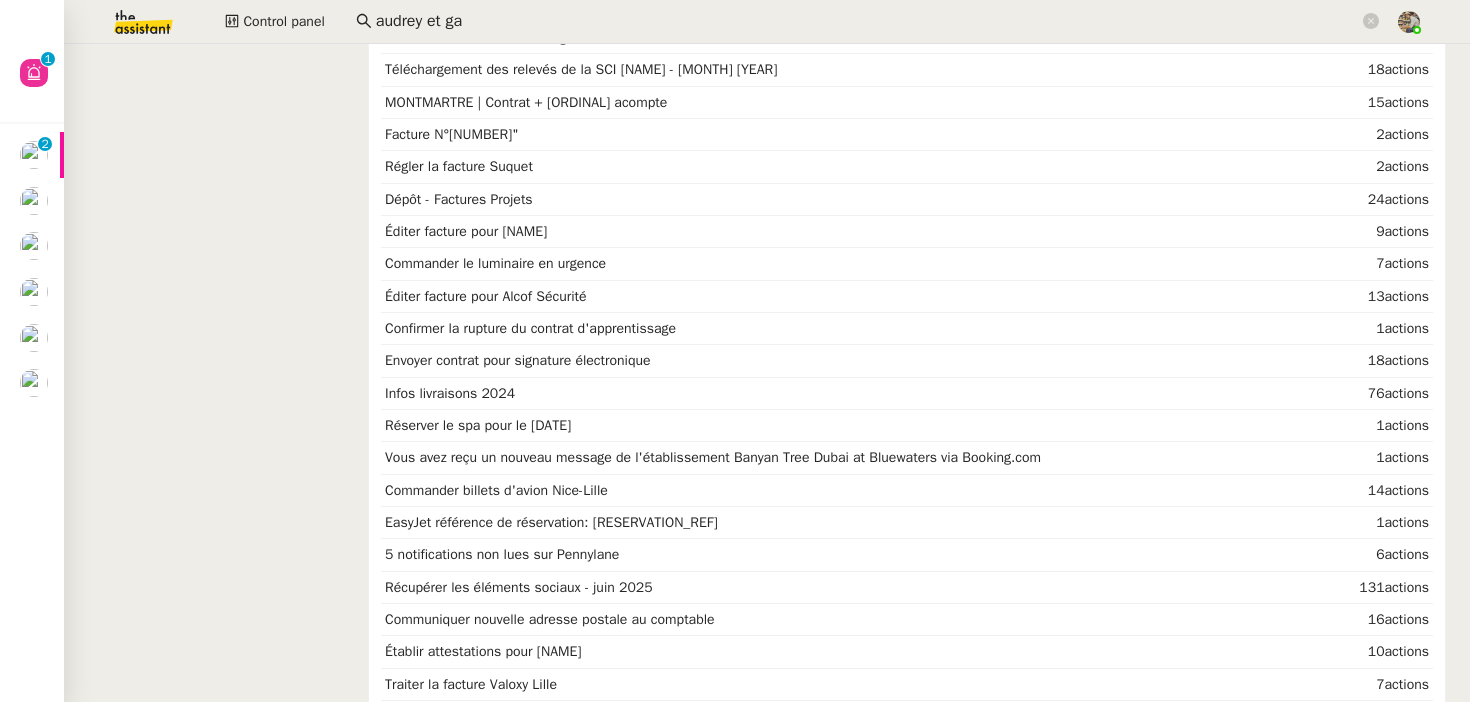 scroll, scrollTop: 2001, scrollLeft: 0, axis: vertical 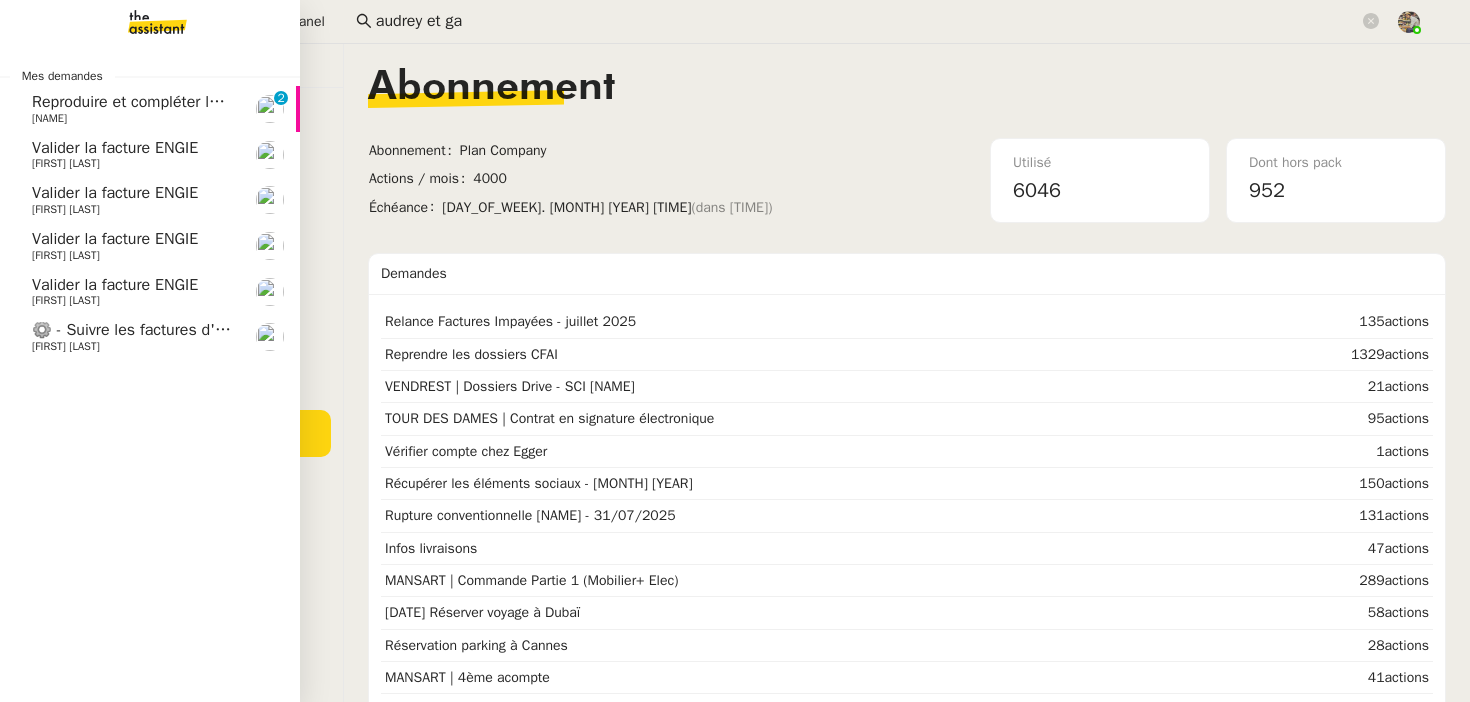 click on "Reproduire et compléter le tableau" 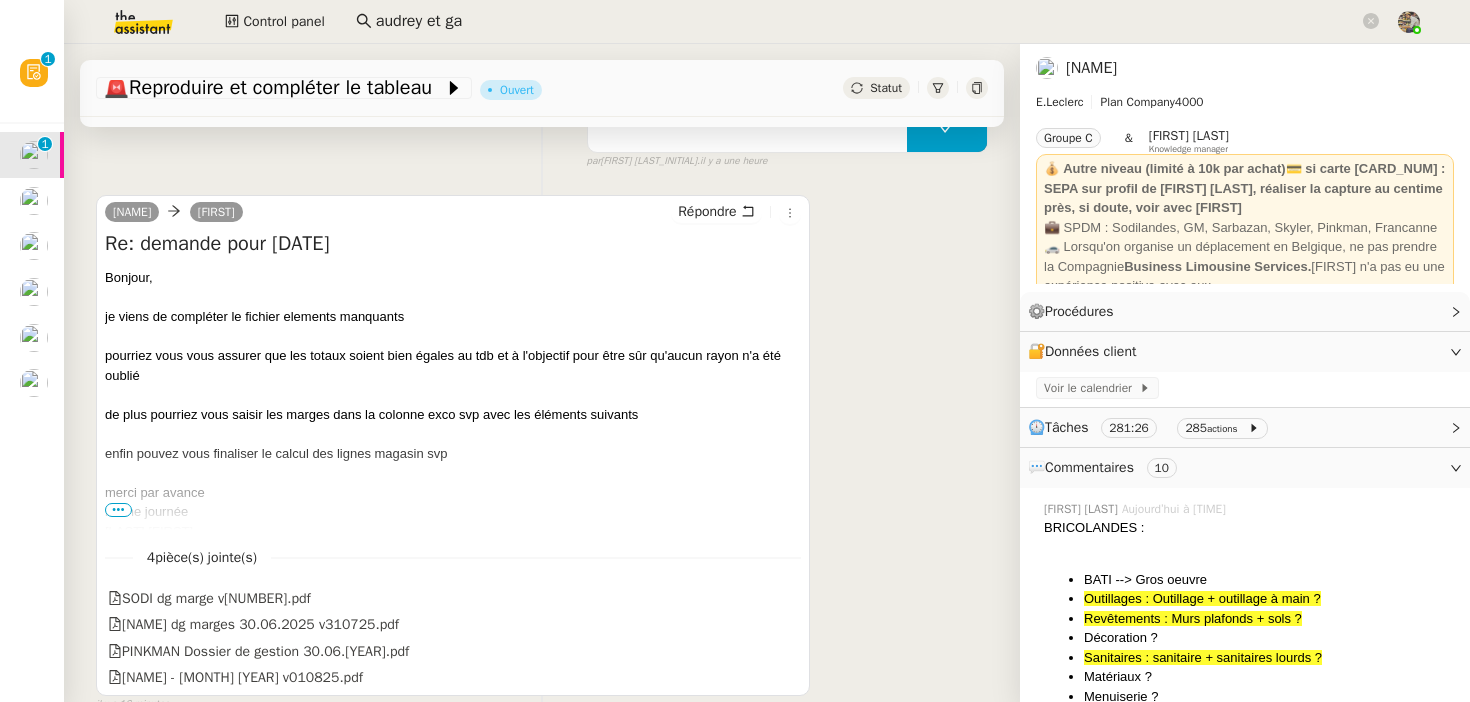 scroll, scrollTop: 416, scrollLeft: 0, axis: vertical 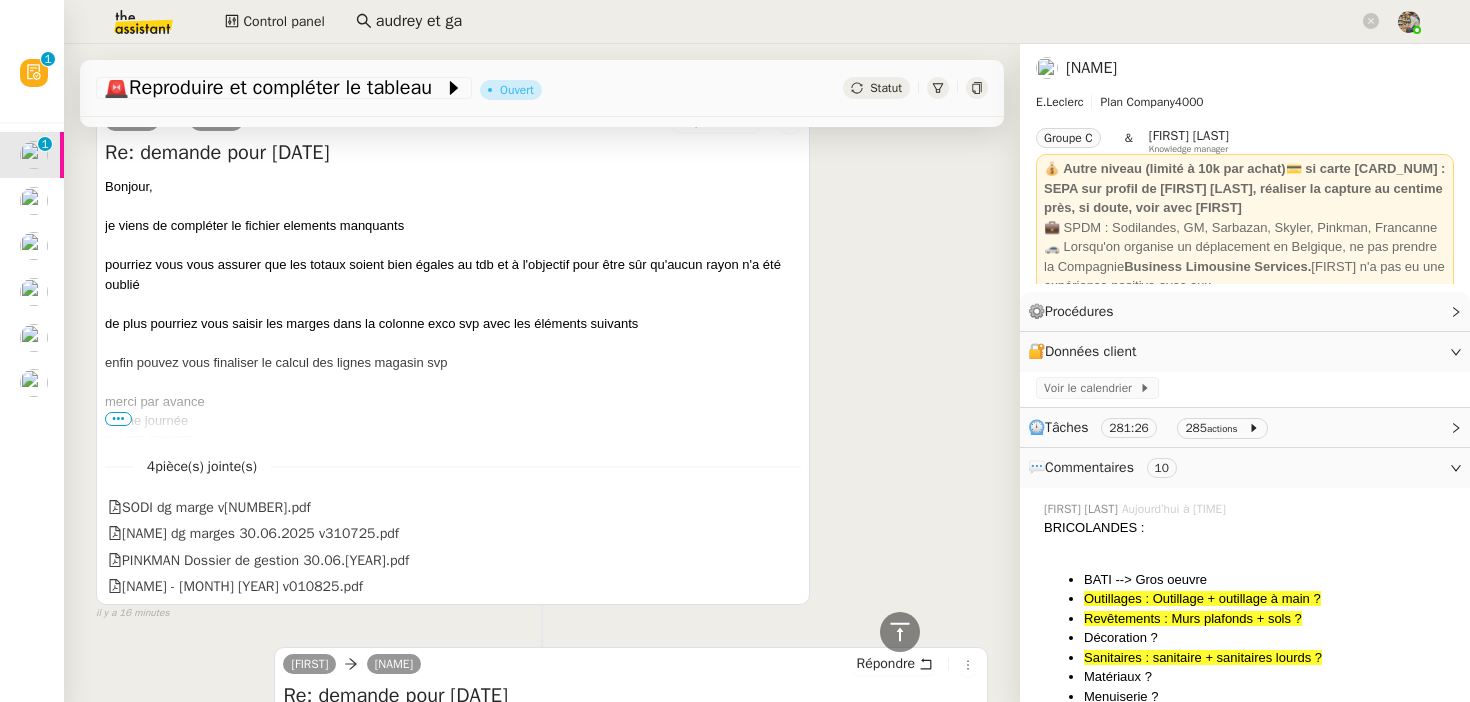 click on "•••" at bounding box center [118, 419] 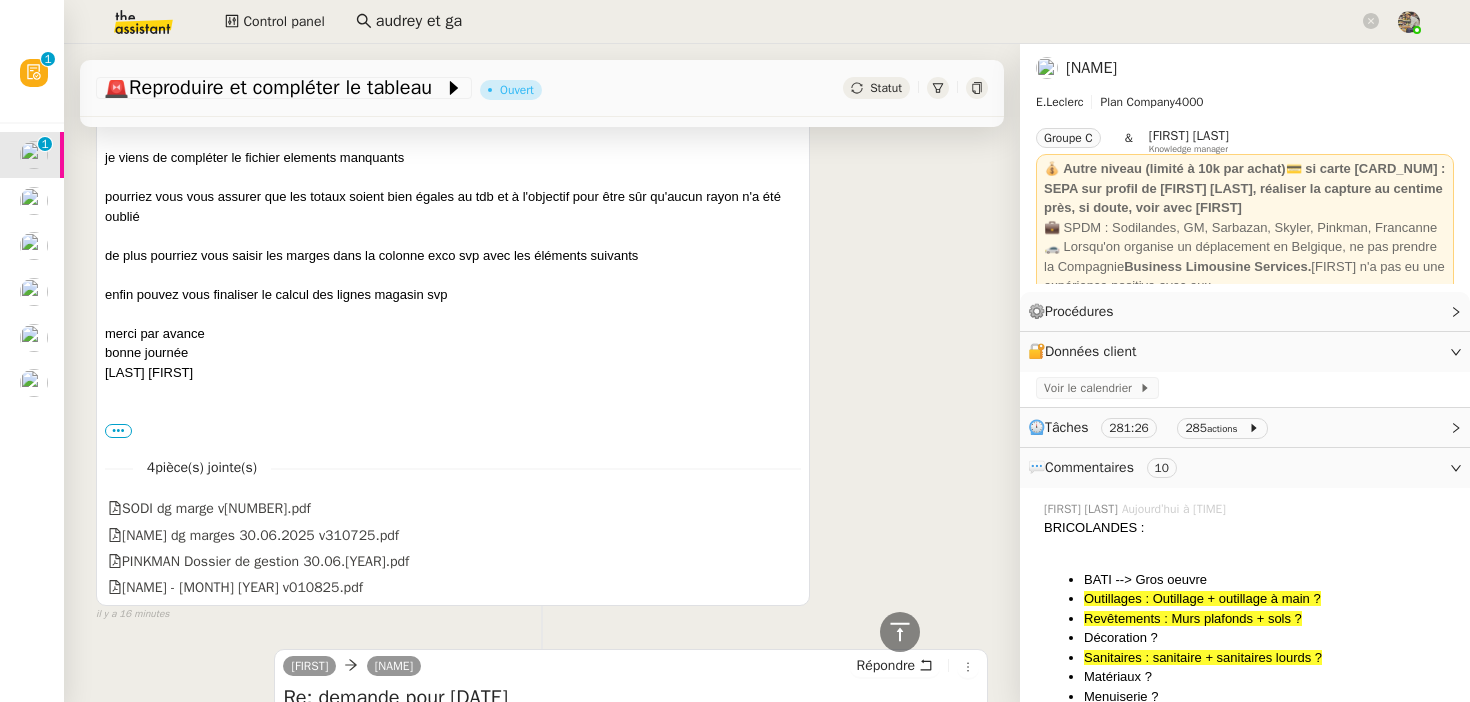 scroll, scrollTop: 506, scrollLeft: 0, axis: vertical 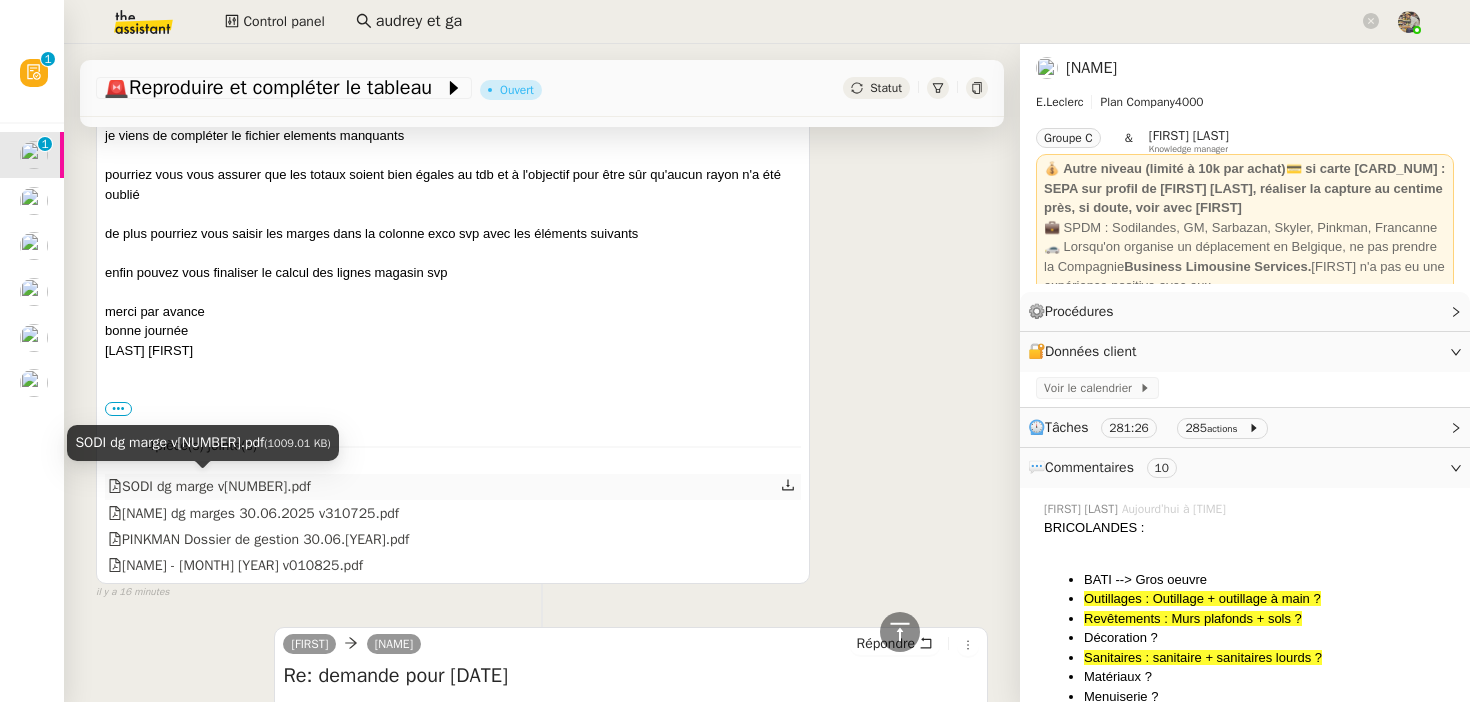 click on "SODI dg marge v310725.pdf" 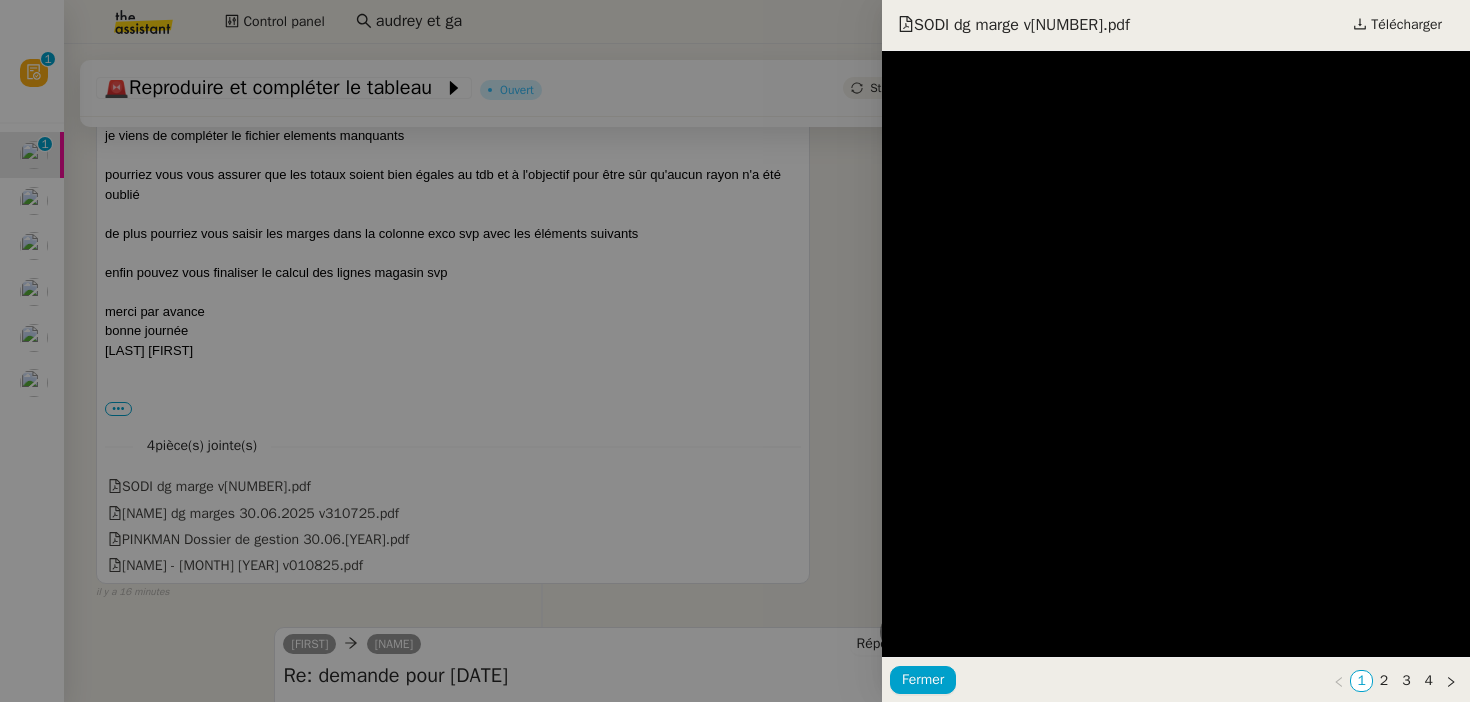 click at bounding box center (735, 351) 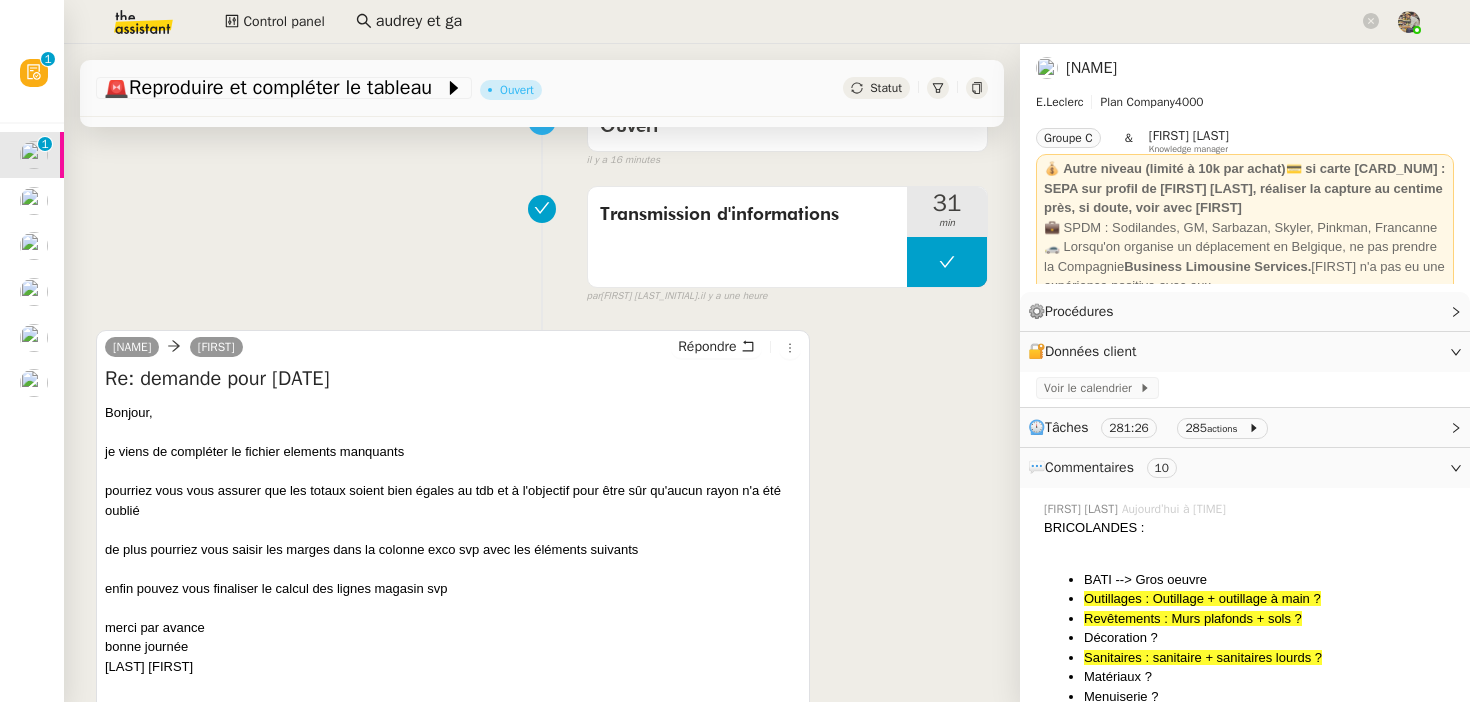 scroll, scrollTop: 0, scrollLeft: 0, axis: both 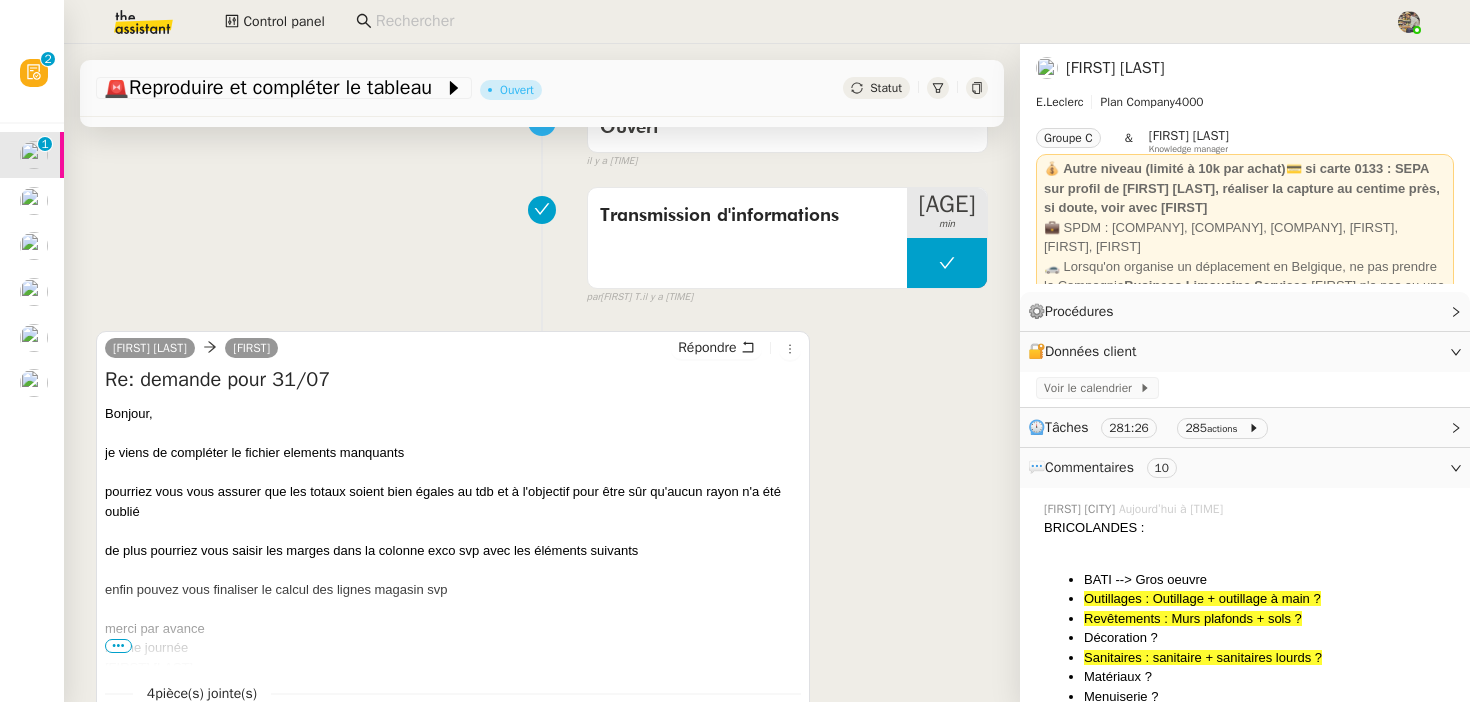 click 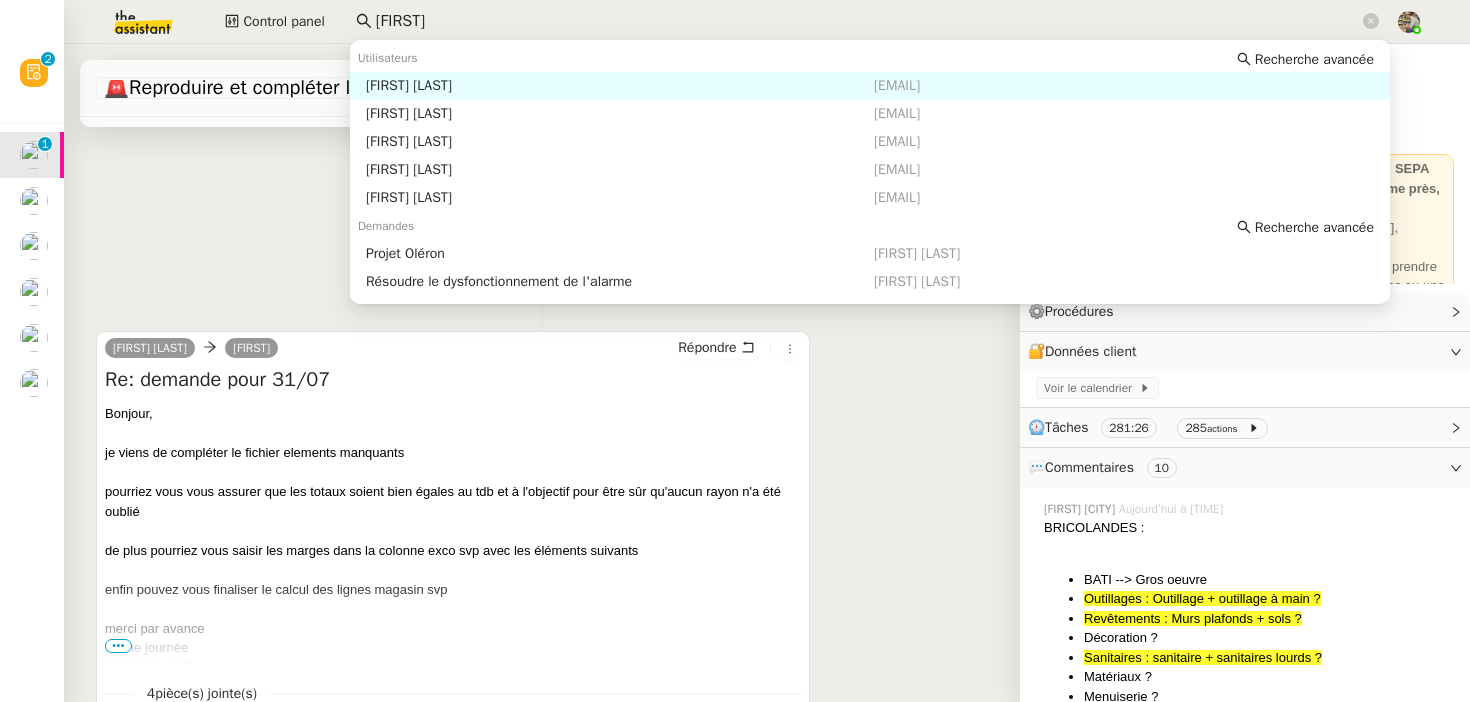 click on "Gabrielle Tavernier" at bounding box center [620, 86] 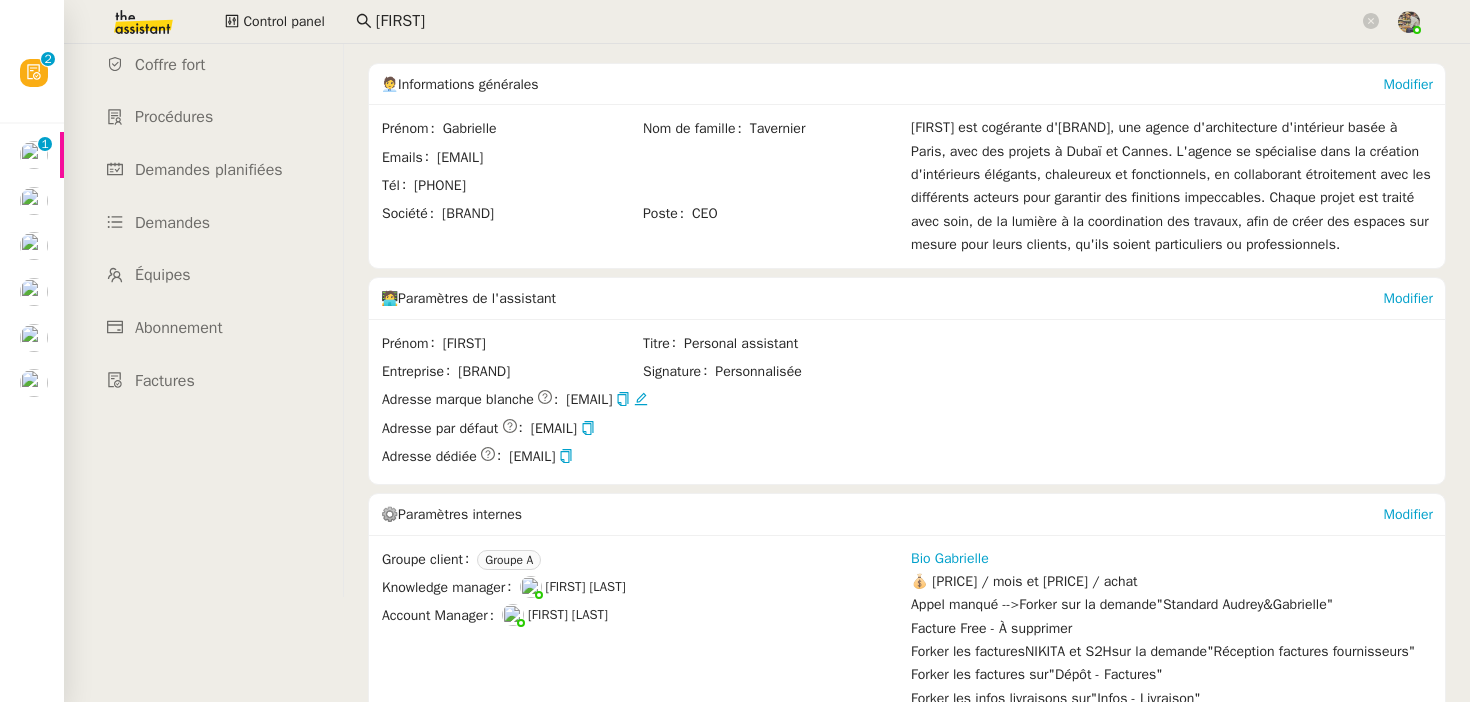scroll, scrollTop: 132, scrollLeft: 0, axis: vertical 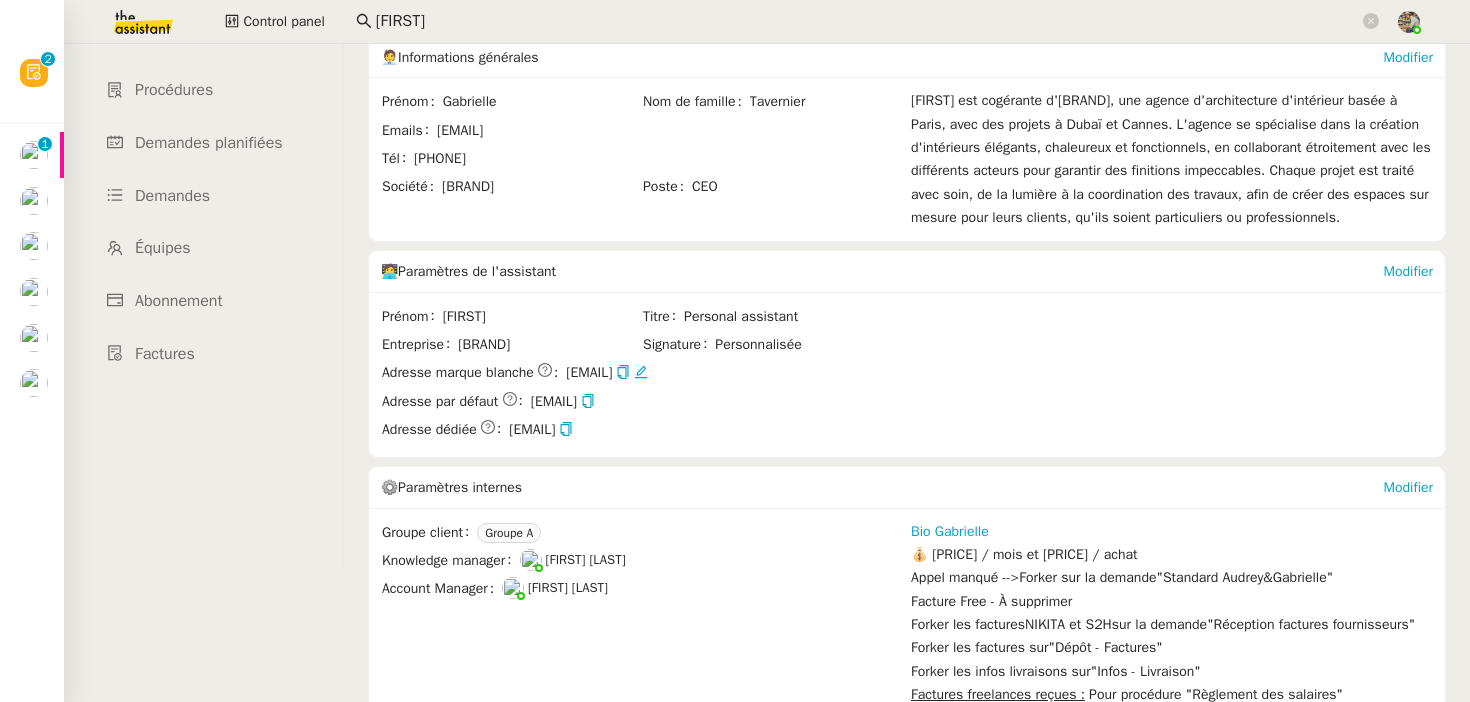 click on "Modifier" 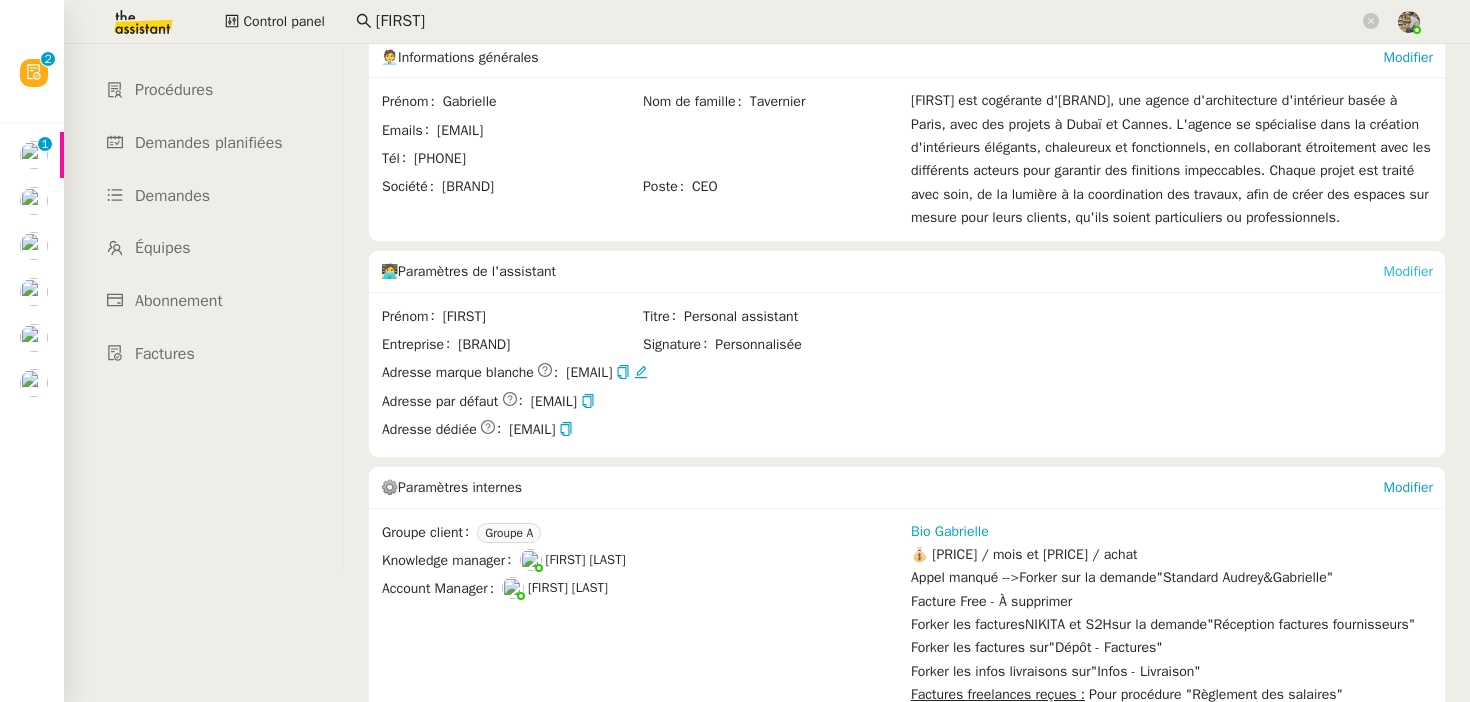 click on "Modifier" 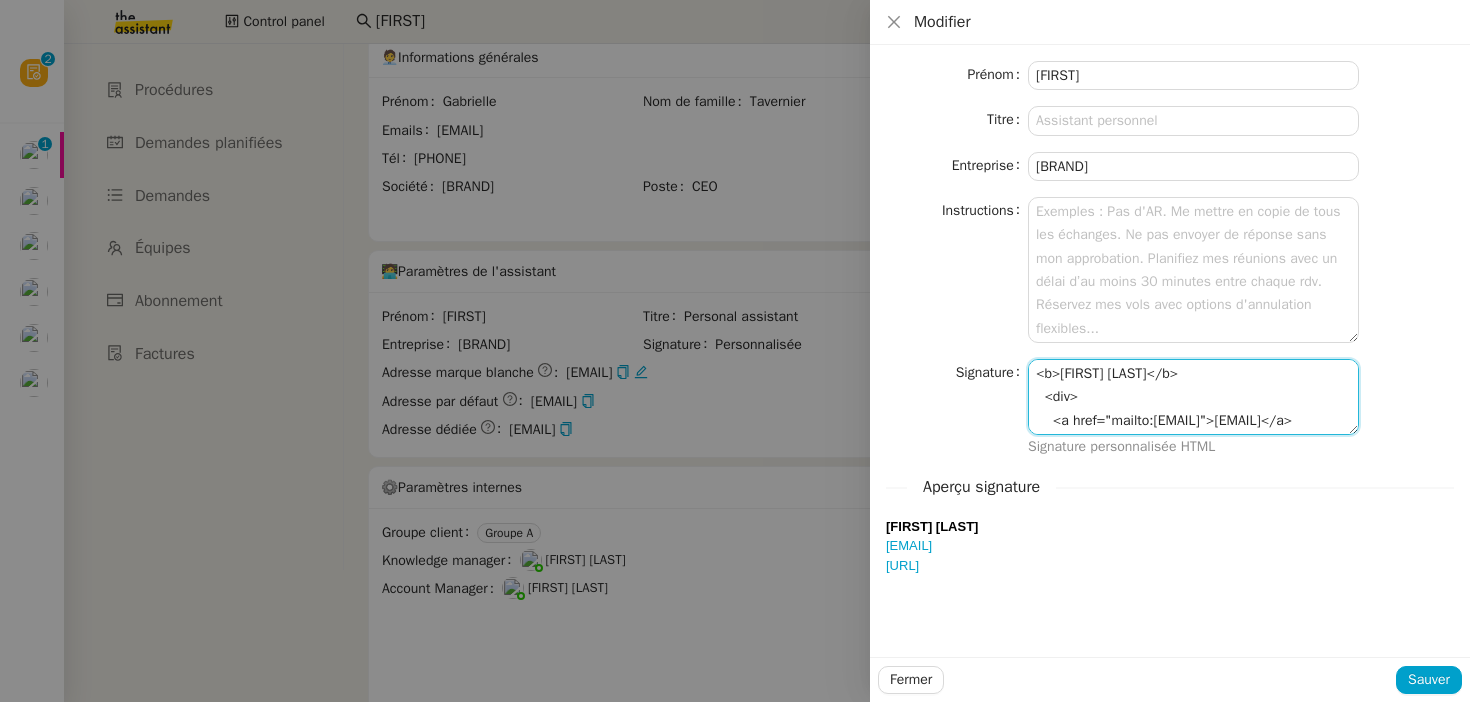 click on "<b>Camille Aldo</b>
<div><a>camille@audreyetgabrielle.com</a></div>
<a>http://www.audreyetgabrielleinterieurs.com
</a>" 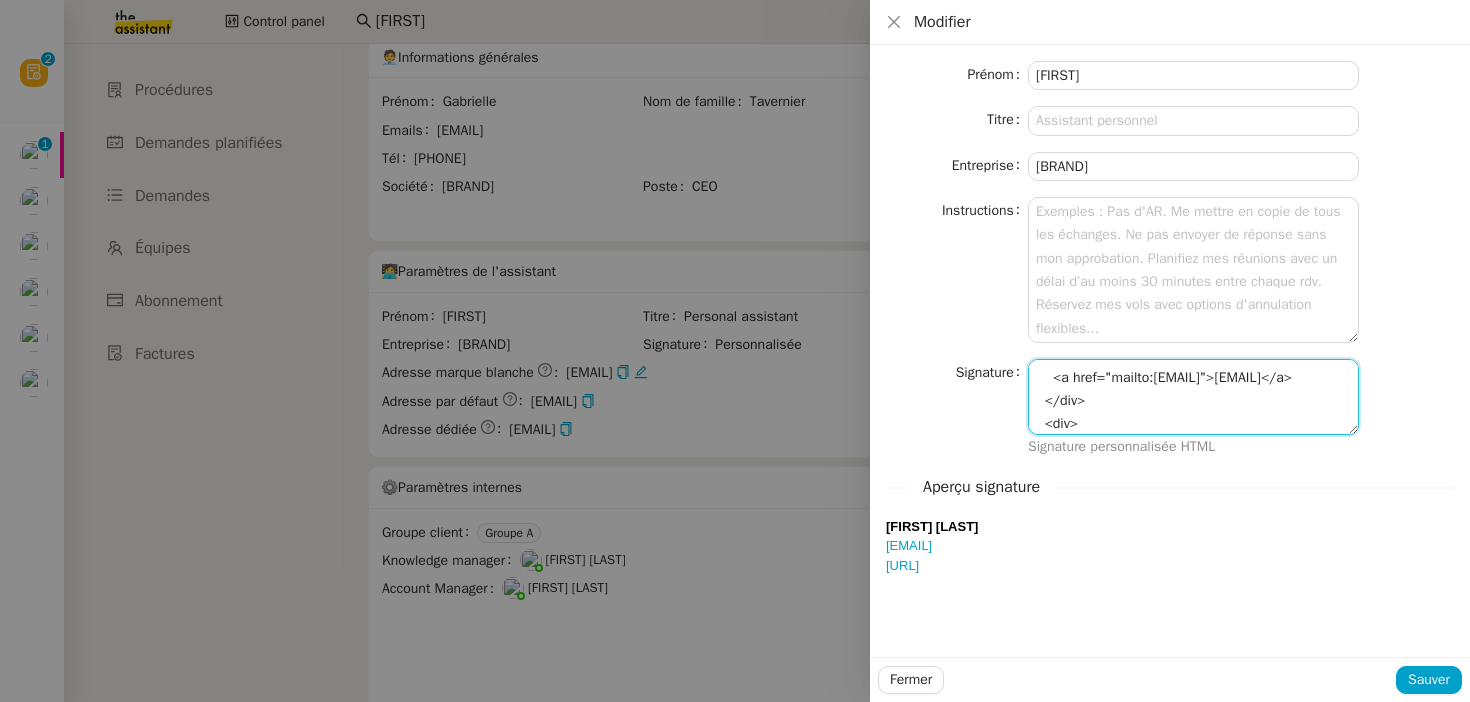 scroll, scrollTop: 46, scrollLeft: 0, axis: vertical 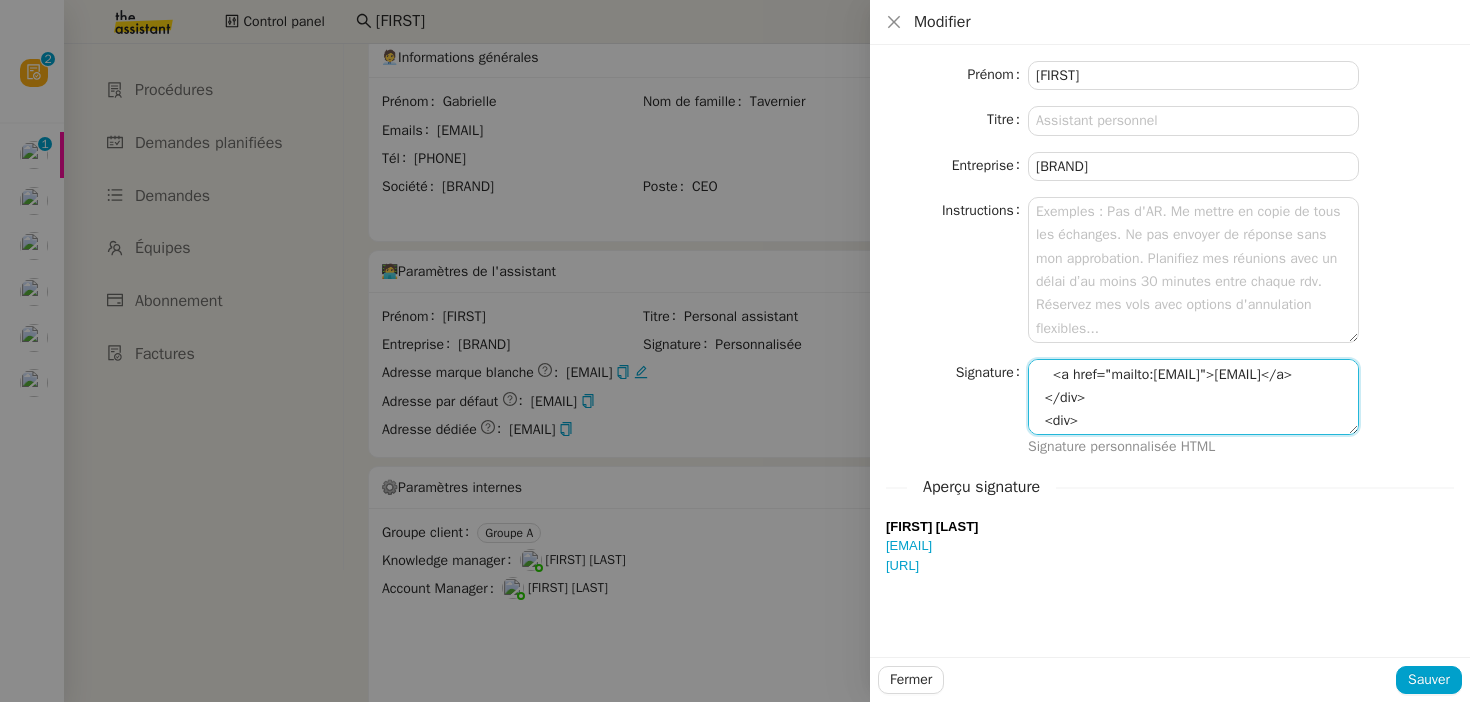 click on "<b>Camille Aldo</b>
<div><a>camille@audreyetgabrielle.com</a></div>
<a>http://www.audreyetgabrielleinterieurs.com
</a>" 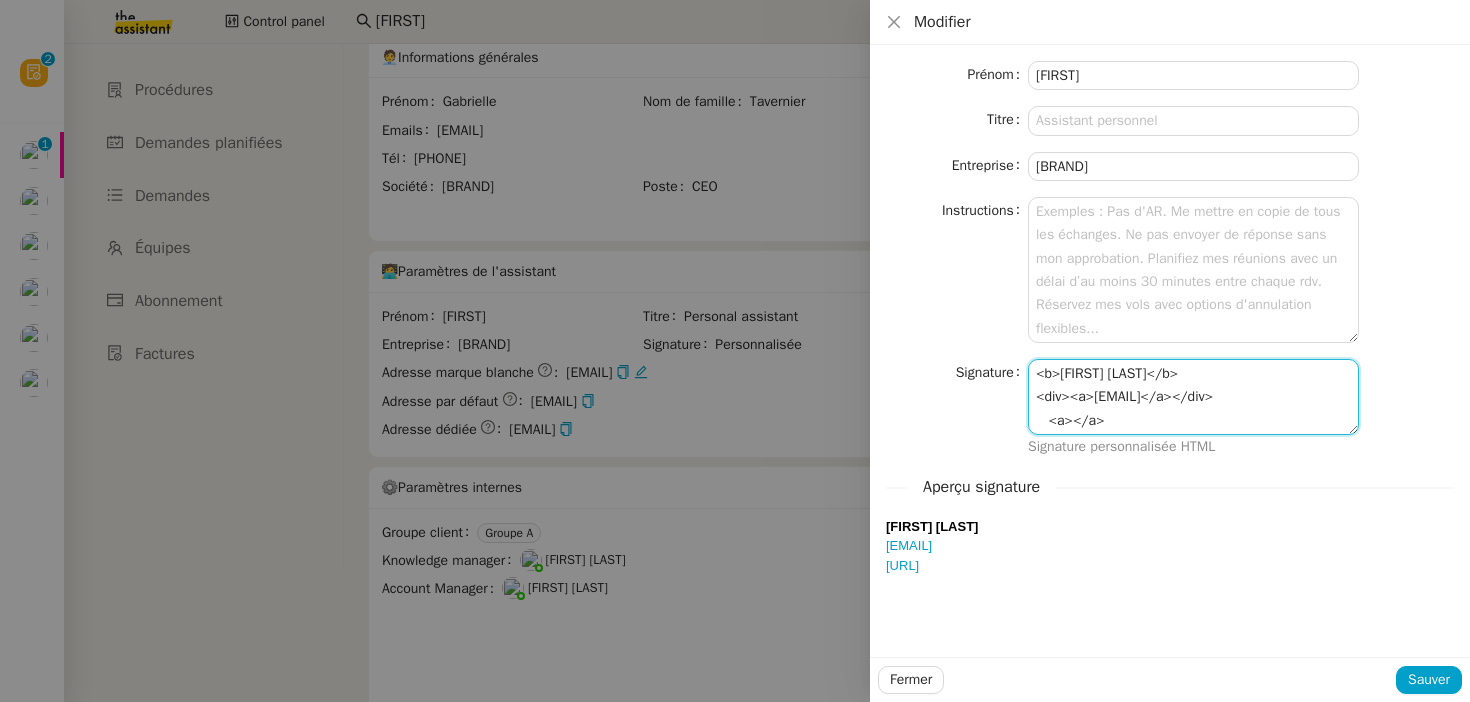 scroll, scrollTop: 23, scrollLeft: 0, axis: vertical 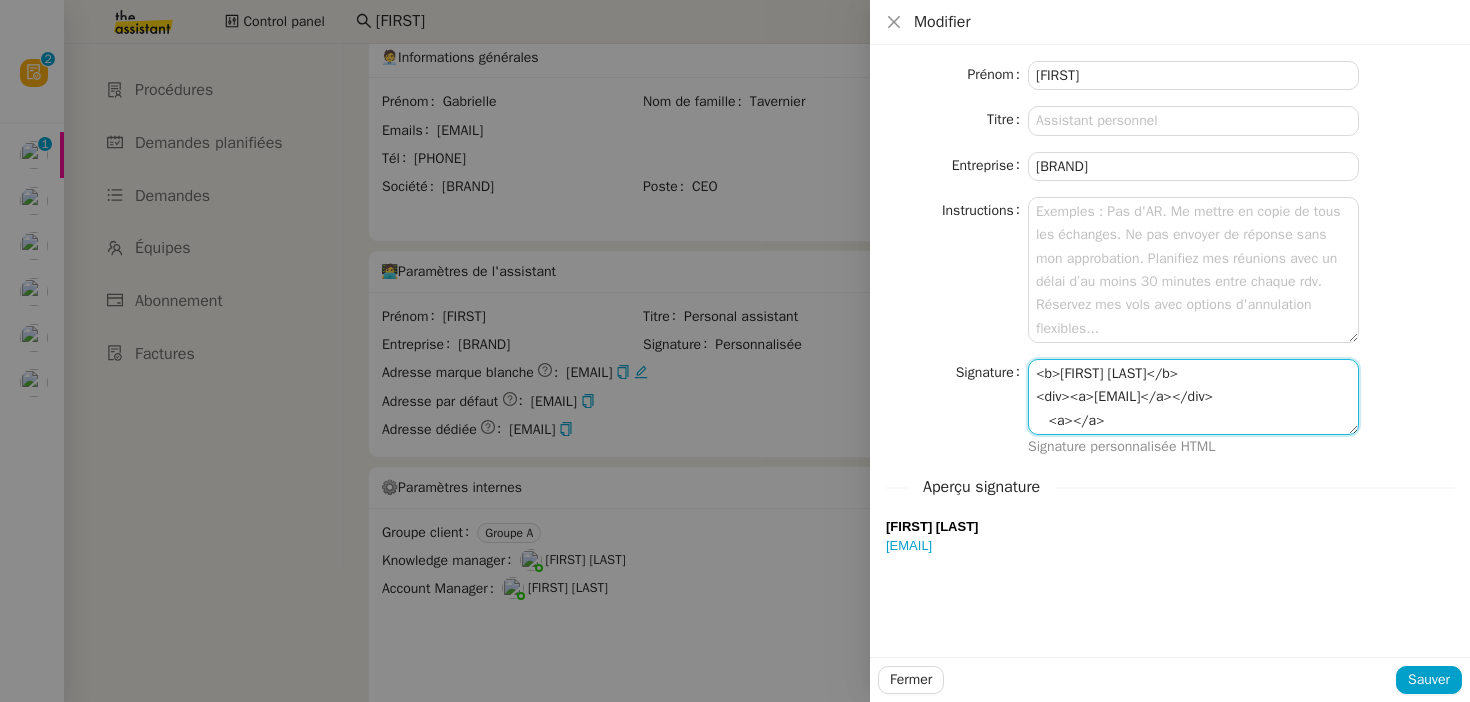 paste on "https://maison-aetg.com/" 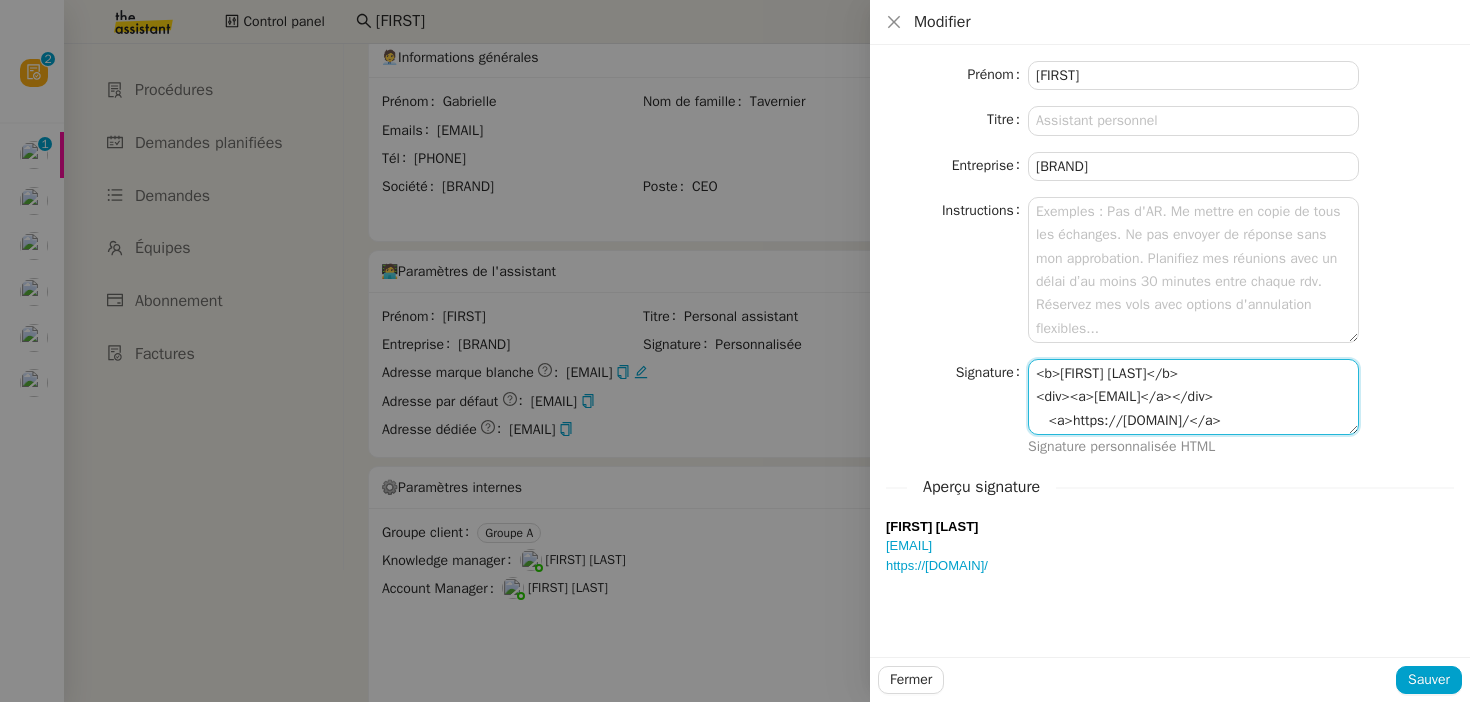 scroll, scrollTop: 23, scrollLeft: 0, axis: vertical 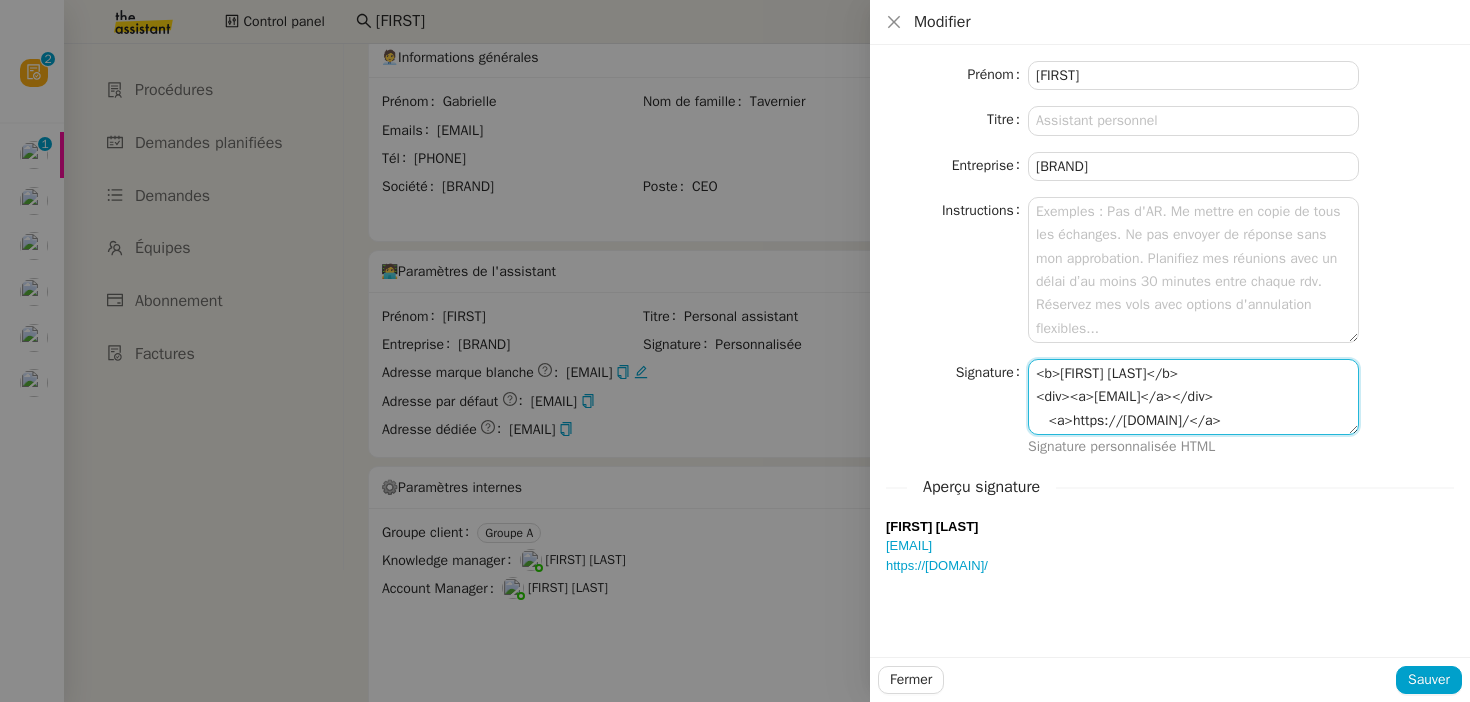 click on "<b>Camille Aldo</b>
<div><a>camille@audreyetgabrielle.com</a></div>
<a>https://maison-aetg.com/</a>" 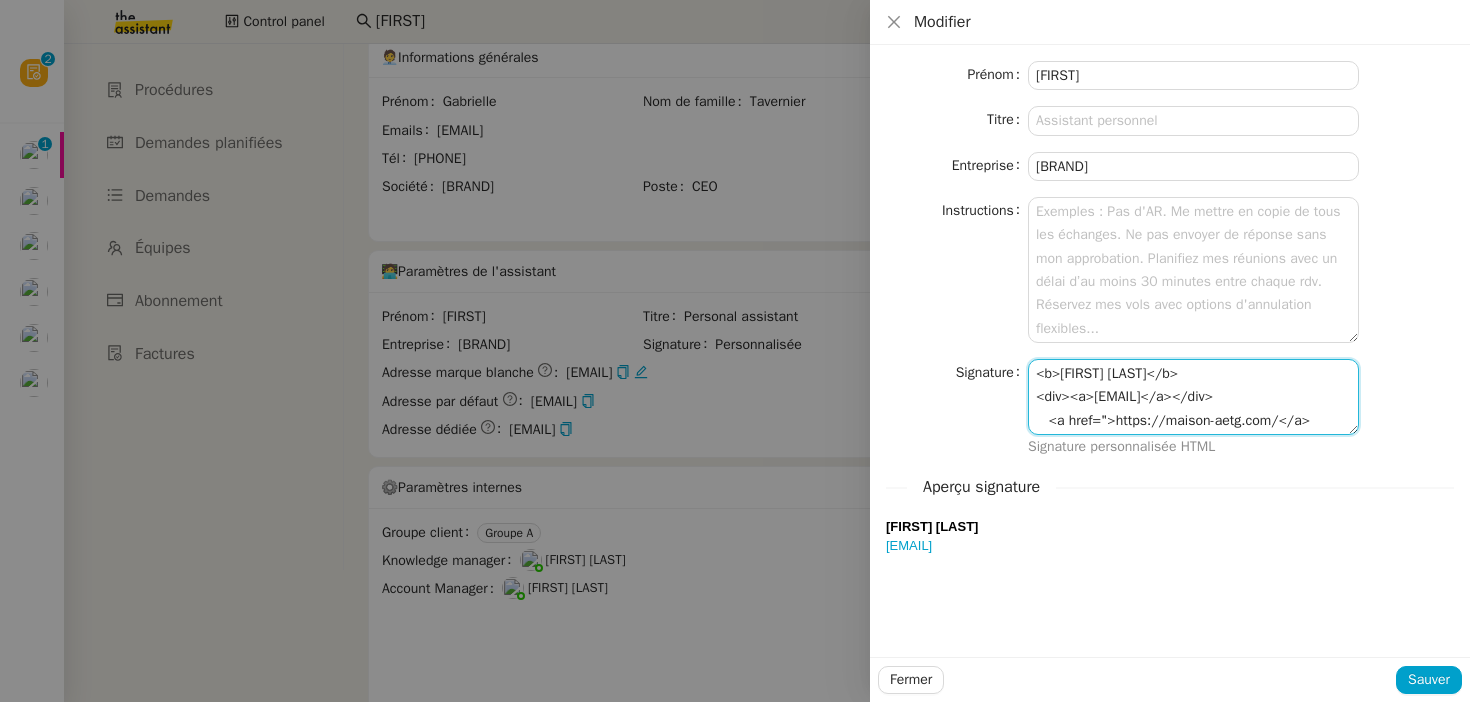paste on "https://maison-aetg.com/" 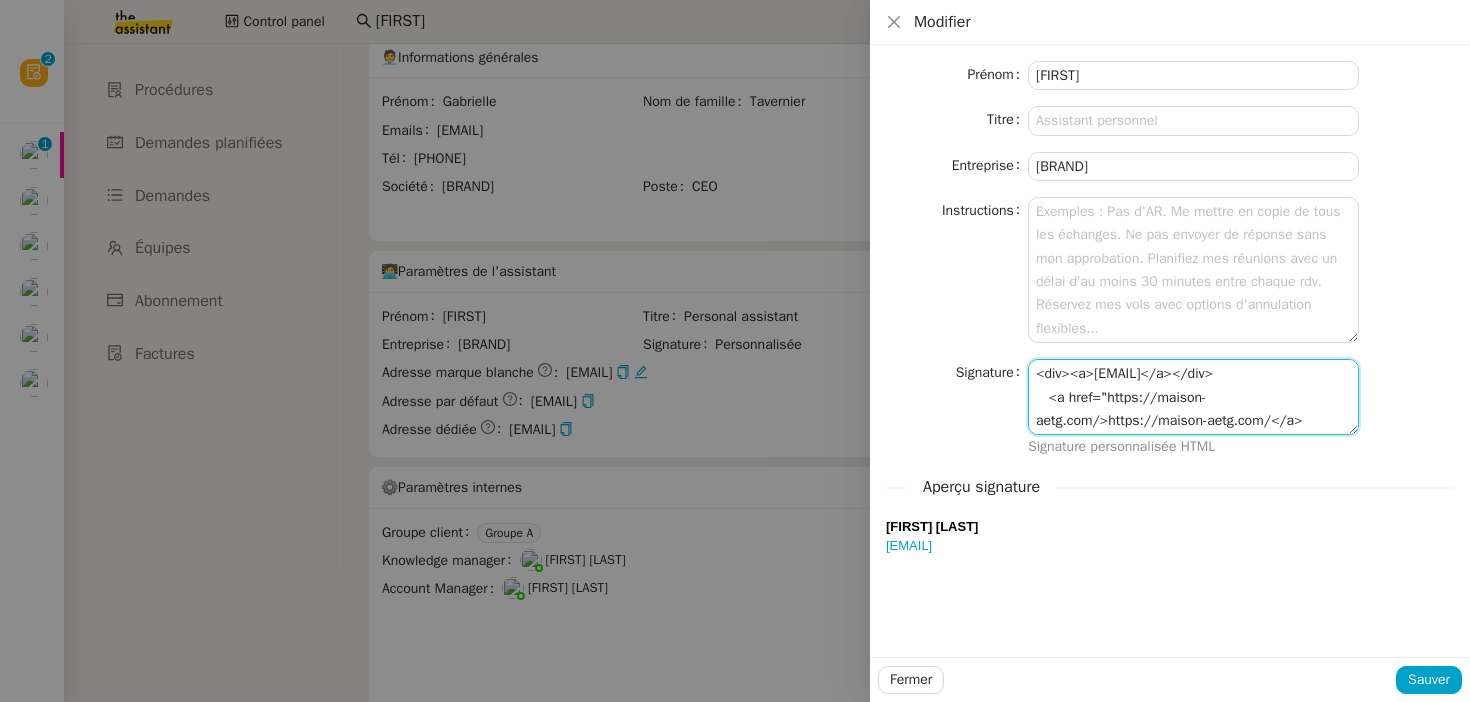 scroll, scrollTop: 41, scrollLeft: 0, axis: vertical 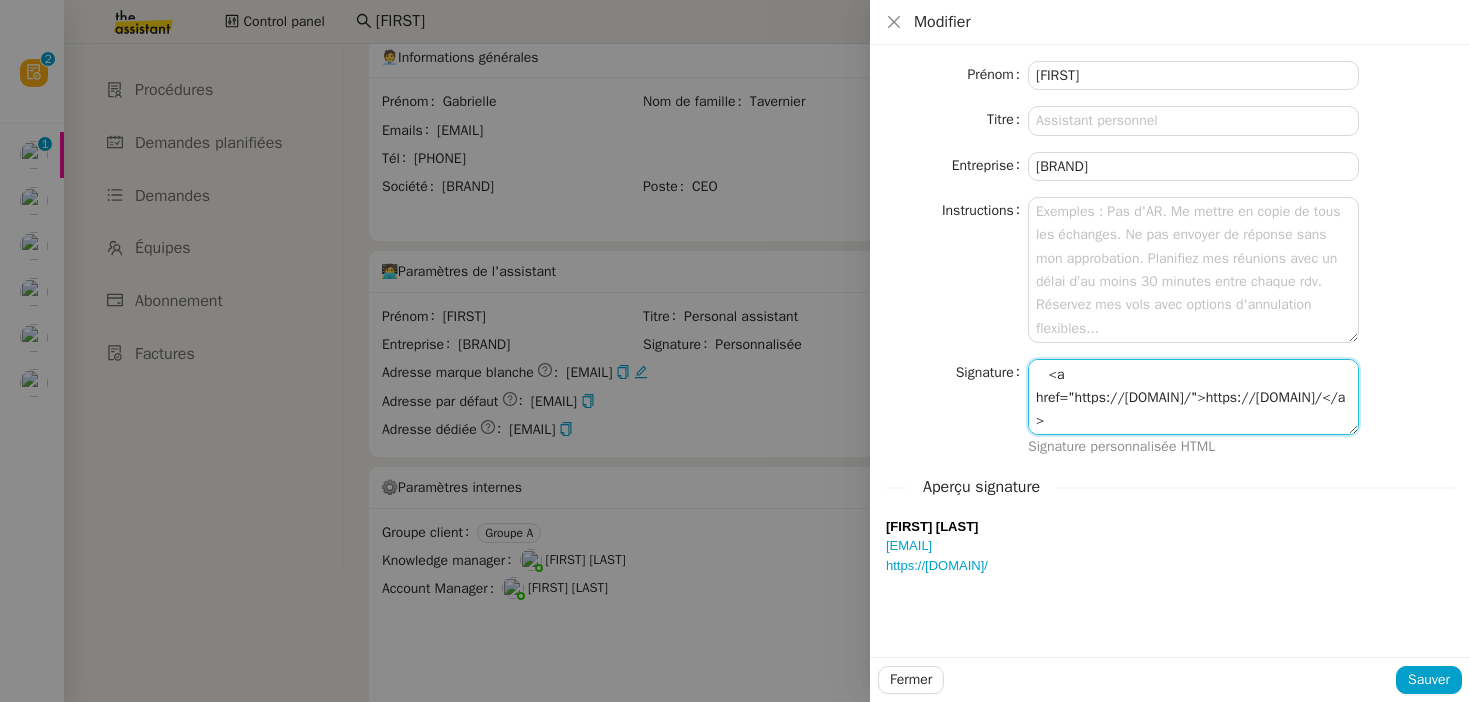 drag, startPoint x: 1160, startPoint y: 425, endPoint x: 1112, endPoint y: 426, distance: 48.010414 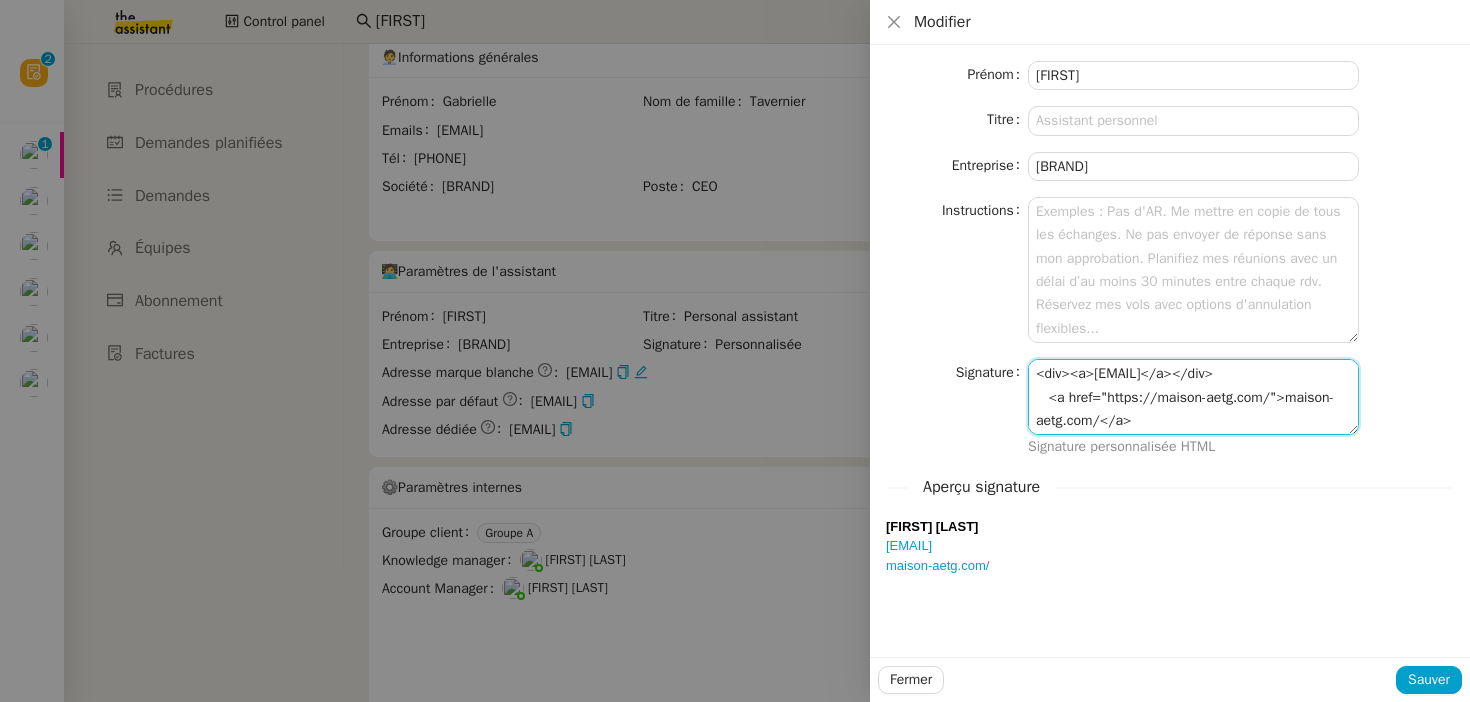 click on "<b>Camille Aldo</b>
<div><a>camille@audreyetgabrielle.com</a></div>
<a href="https://maison-aetg.com/">maison-aetg.com/</a>" 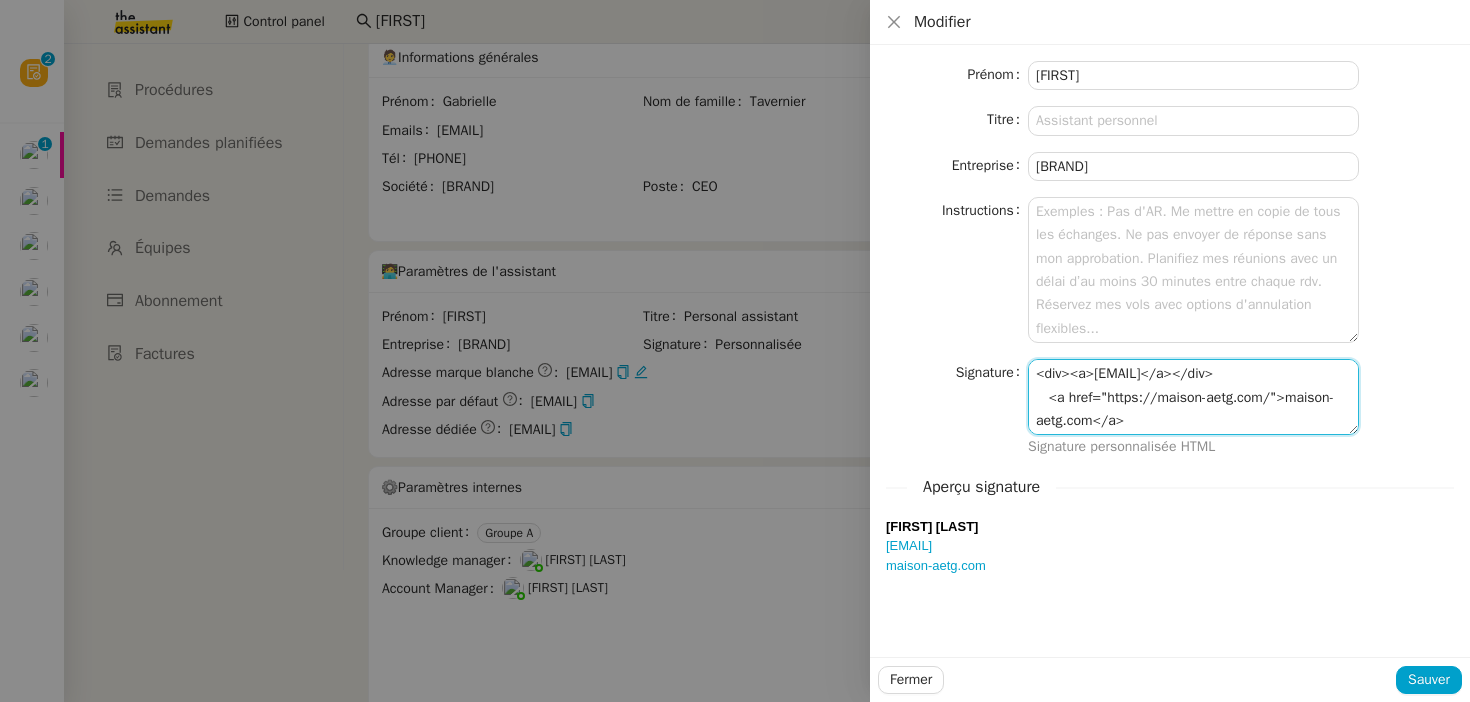 scroll, scrollTop: 36, scrollLeft: 0, axis: vertical 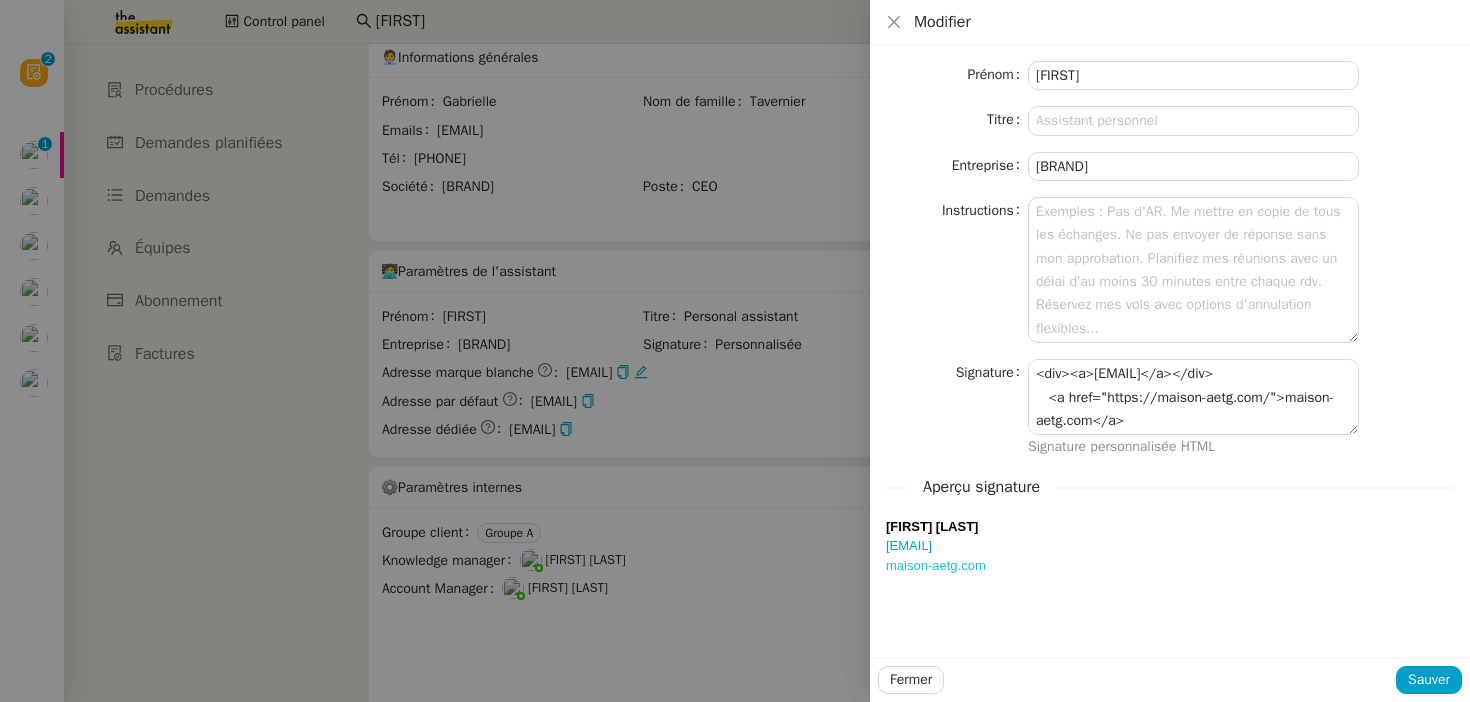 click on "maison-aetg.com" at bounding box center [936, 565] 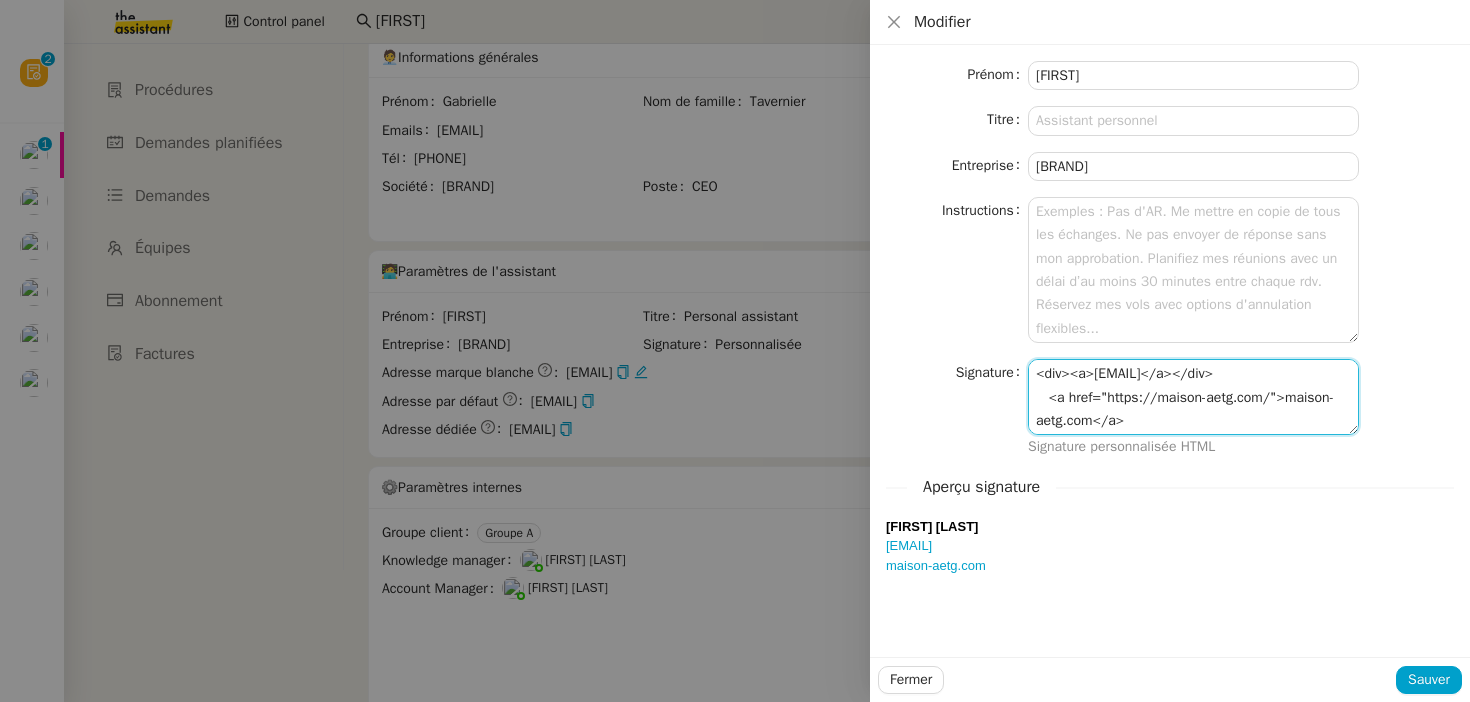 click on "<b>Camille Aldo</b>
<div><a>camille@audreyetgabrielle.com</a></div>
<a href="https://maison-aetg.com/">maison-aetg.com</a>" 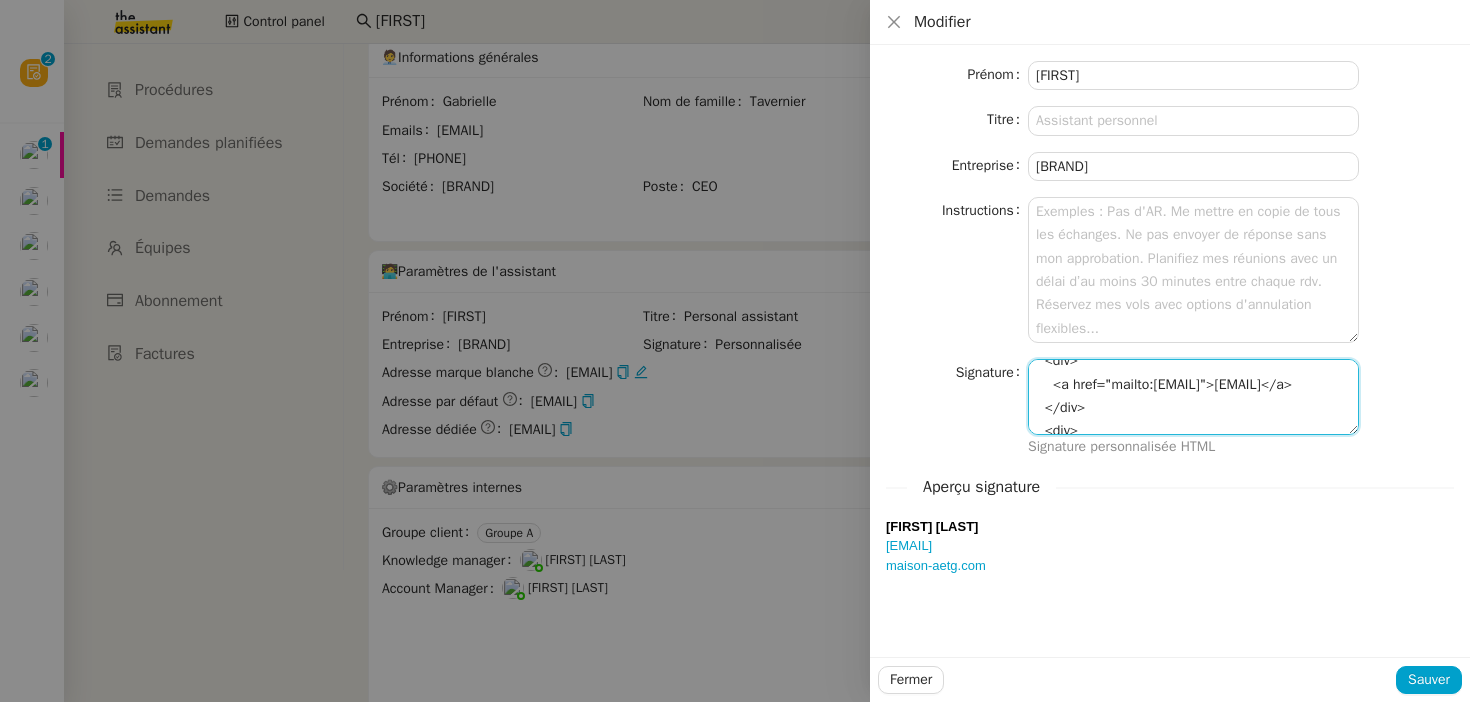 scroll, scrollTop: 204, scrollLeft: 0, axis: vertical 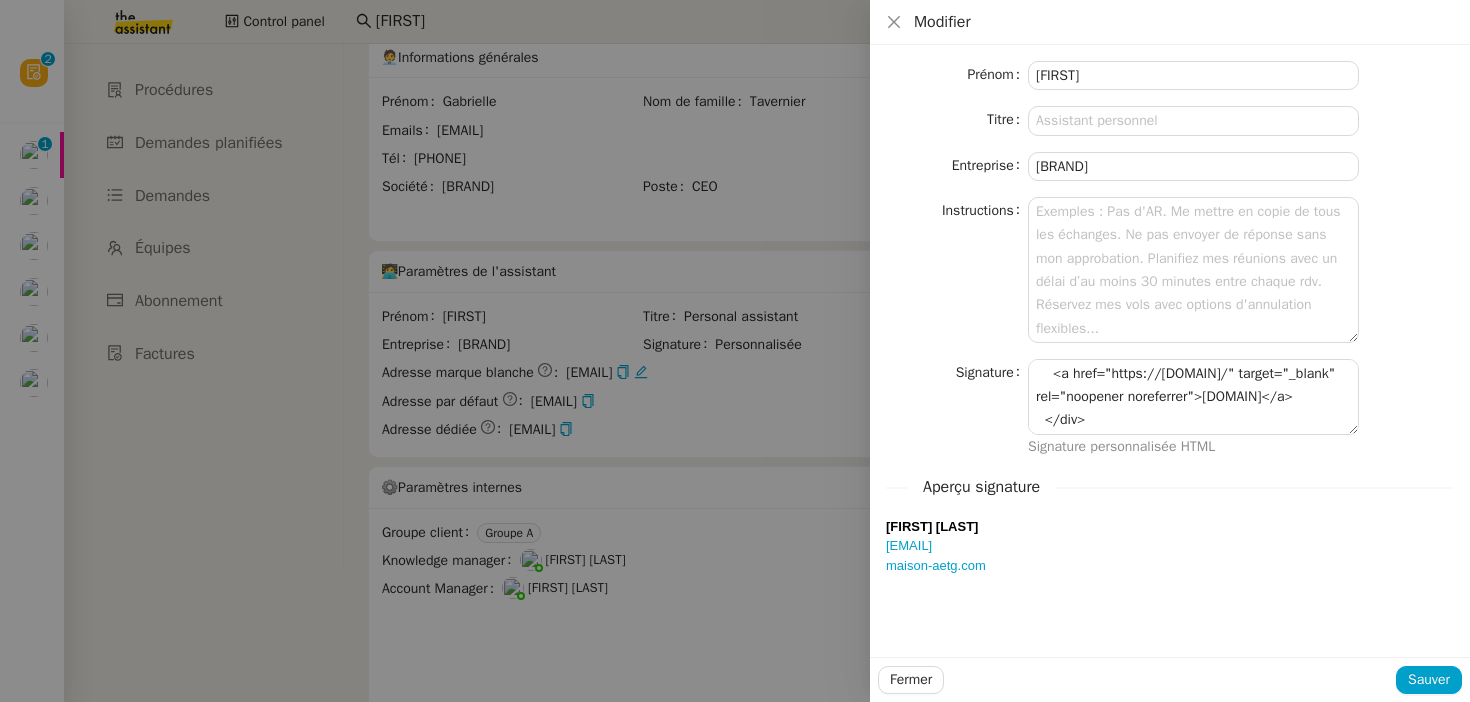 click on "Aperçu signature" 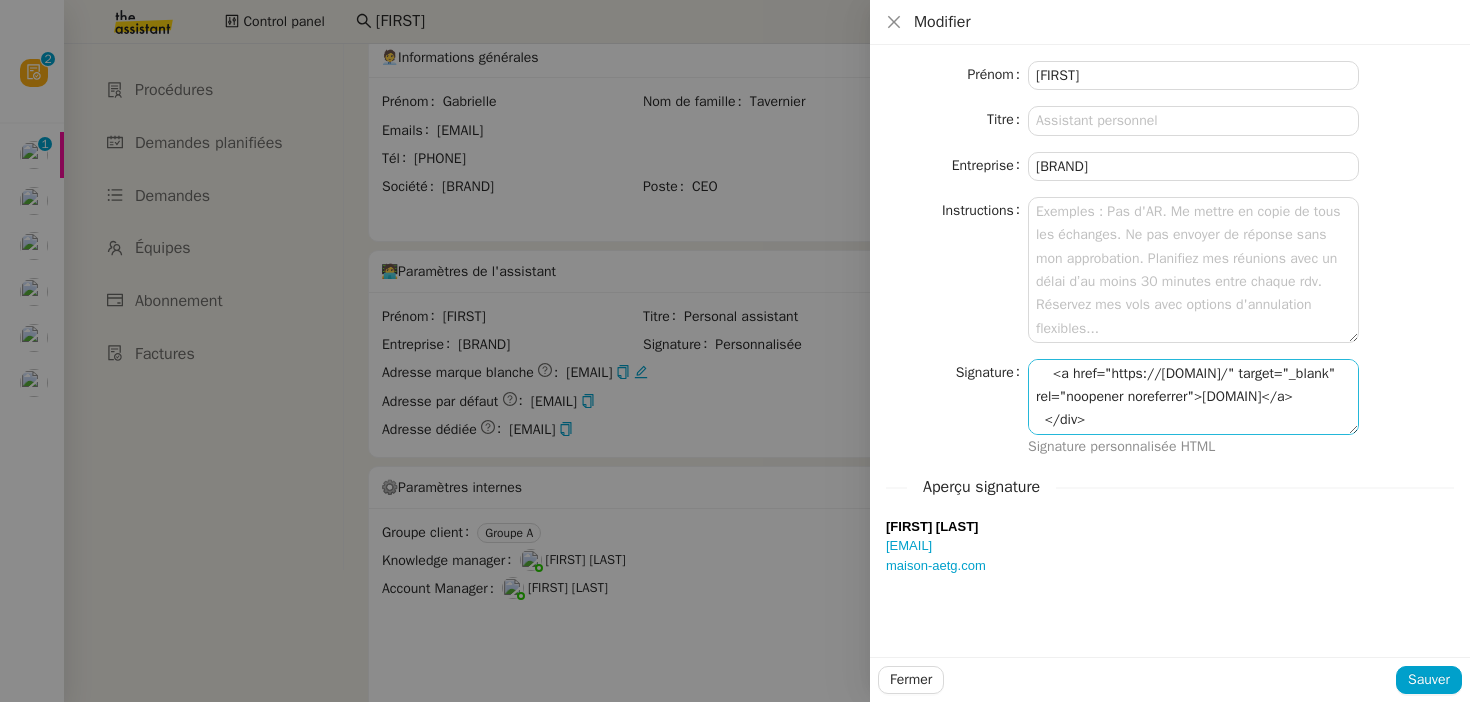 scroll, scrollTop: 161, scrollLeft: 0, axis: vertical 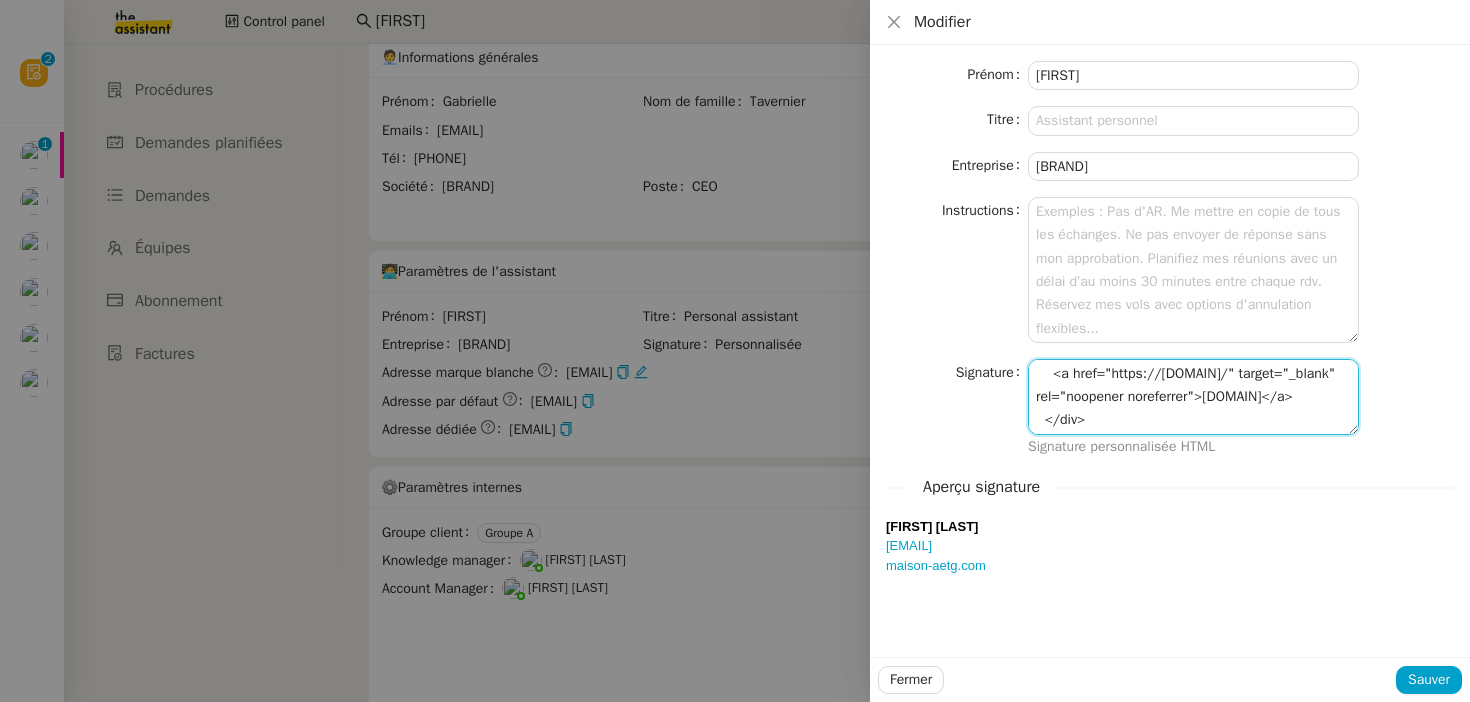click on "<strong>Camille Aldo</strong>
<div>
<a href="mailto:camille@audreyetgabrielle.com">camille@audreyetgabrielle.com</a>
</div>
<div>
<a href="https://maison-aetg.com/" target="_blank" rel="noopener noreferrer">maison-aetg.com</a>
</div>" 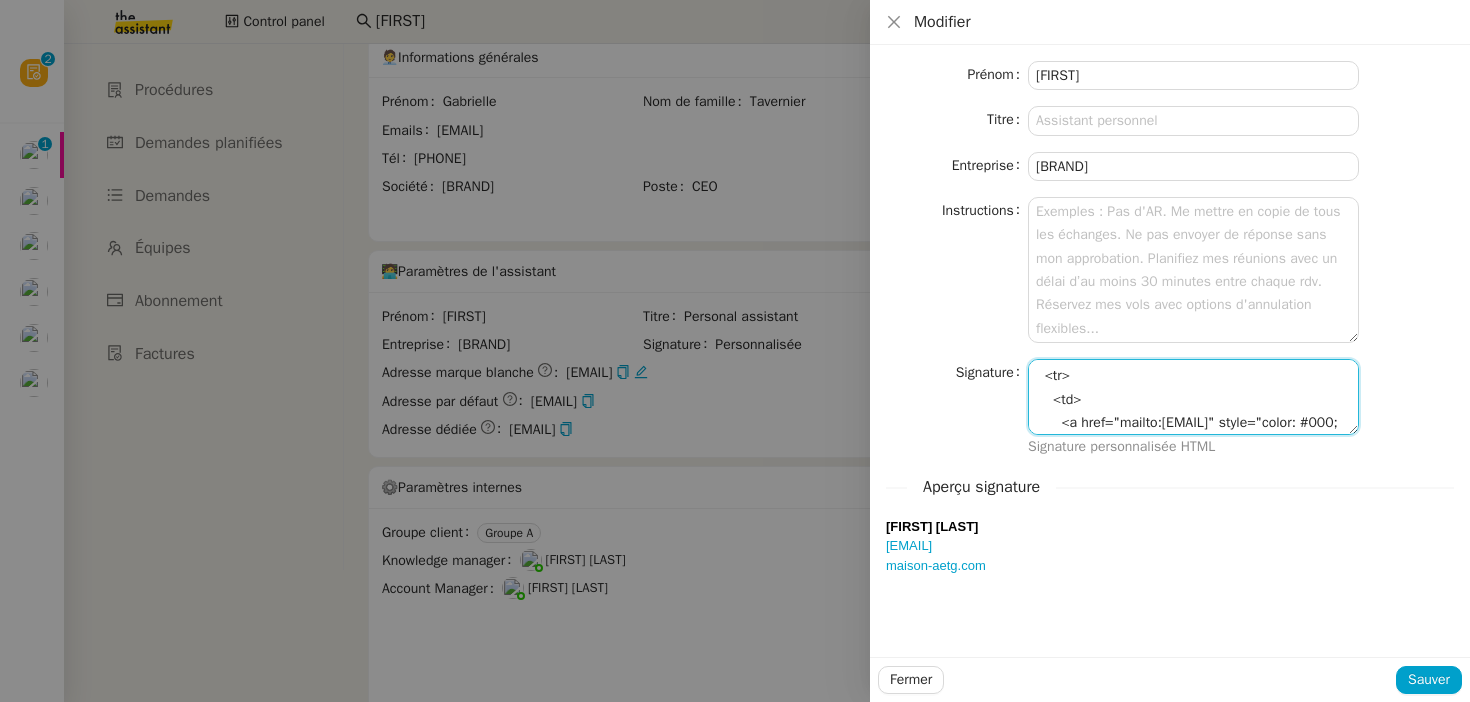 scroll, scrollTop: 531, scrollLeft: 0, axis: vertical 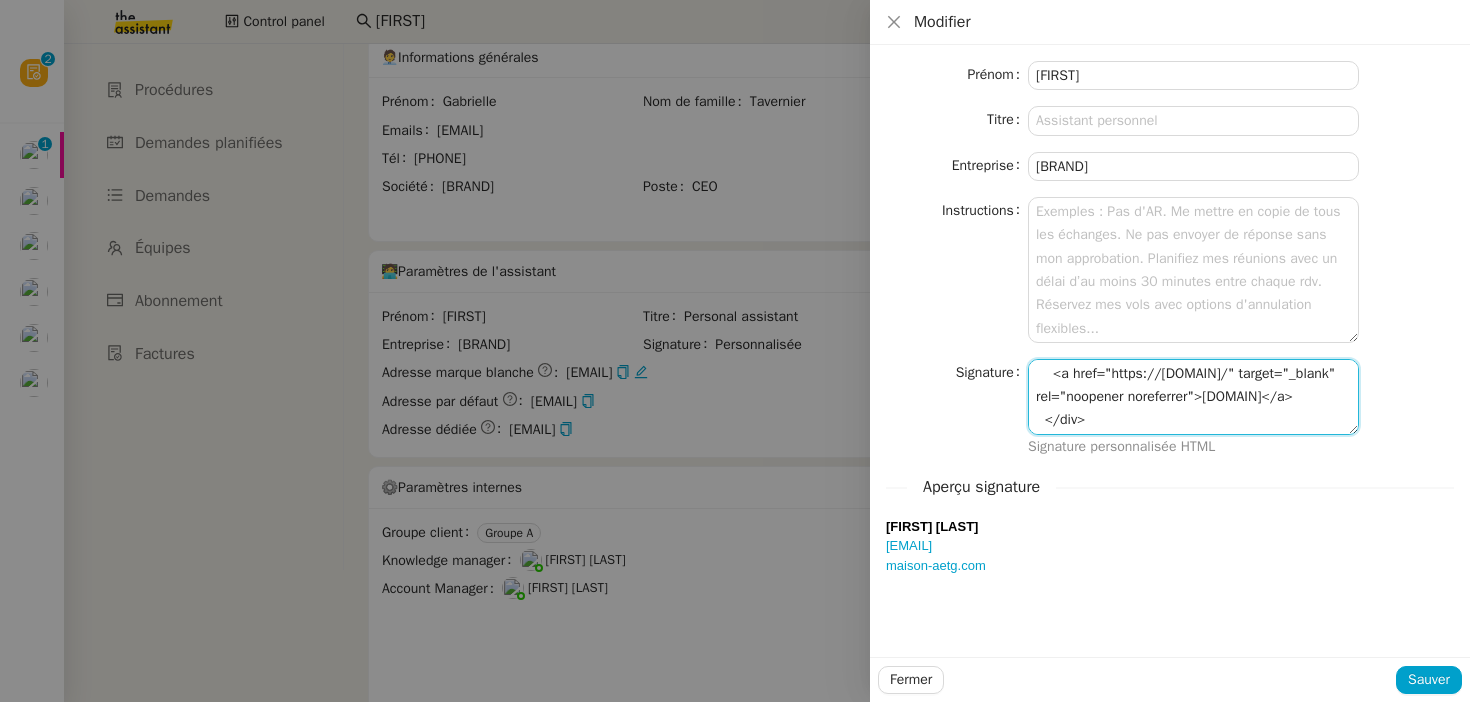 paste on "<table cellpadding="0" cellspacing="0" style="font-family: Arial, sans-serif; font-size: 14px; color: #000;">
<tr>
<td style="font-weight: bold;">Camille Aldo</td>
</tr>
<tr>
<td>
<a href="mailto:camille@audreyetgabrielle.com" style="color: #000; text-decoration: none;">
camille@audreyetgabrielle.com
</a>
</td>
</tr>
<tr>
<td>
<a href="https://maison-aetg.com" target="_blank" rel="noopener noreferrer" style="color: #000; text-decoration: none;">
maison-aetg.com
</a>
</td>
</tr>
</table" 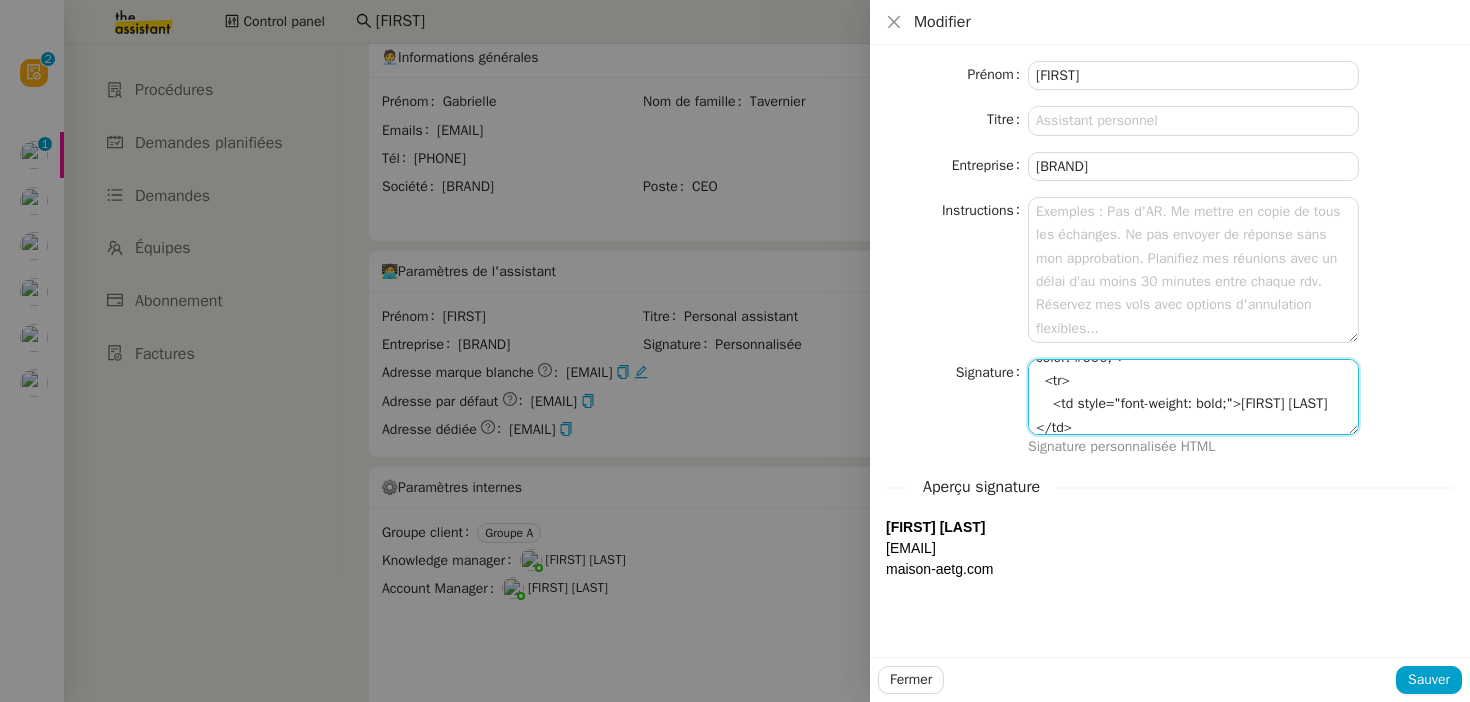 scroll, scrollTop: 93, scrollLeft: 0, axis: vertical 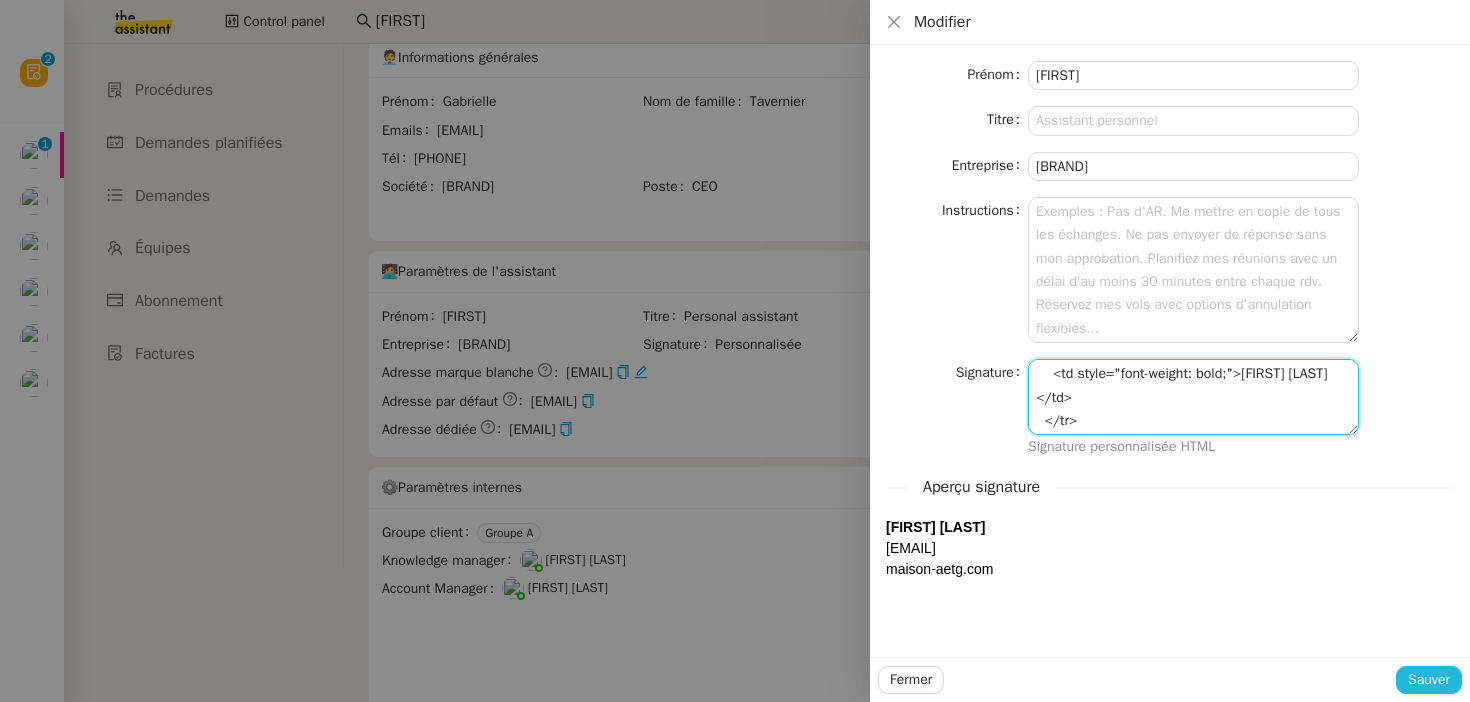 type on "<table cellpadding="0" cellspacing="0" style="font-family: Arial, sans-serif; font-size: 14px; color: #000;">
<tr>
<td style="font-weight: bold;">Camille Aldo</td>
</tr>
<tr>
<td>
<a href="mailto:camille@audreyetgabrielle.com" style="color: #000; text-decoration: none;">
camille@audreyetgabrielle.com
</a>
</td>
</tr>
<tr>
<td>
<a href="https://maison-aetg.com" target="_blank" rel="noopener noreferrer" style="color: #000; text-decoration: none;">
maison-aetg.com
</a>
</td>
</tr>
</table>" 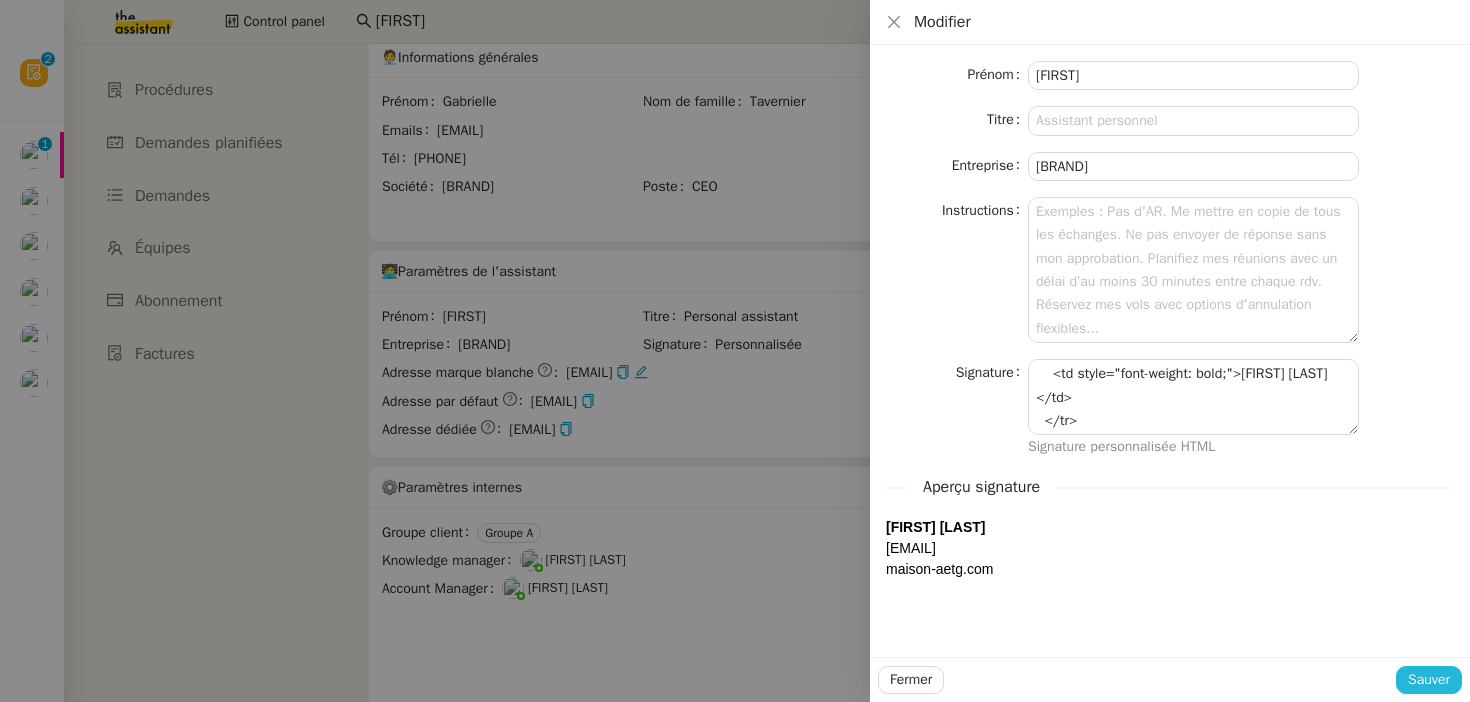 click on "Sauver" at bounding box center (1429, 679) 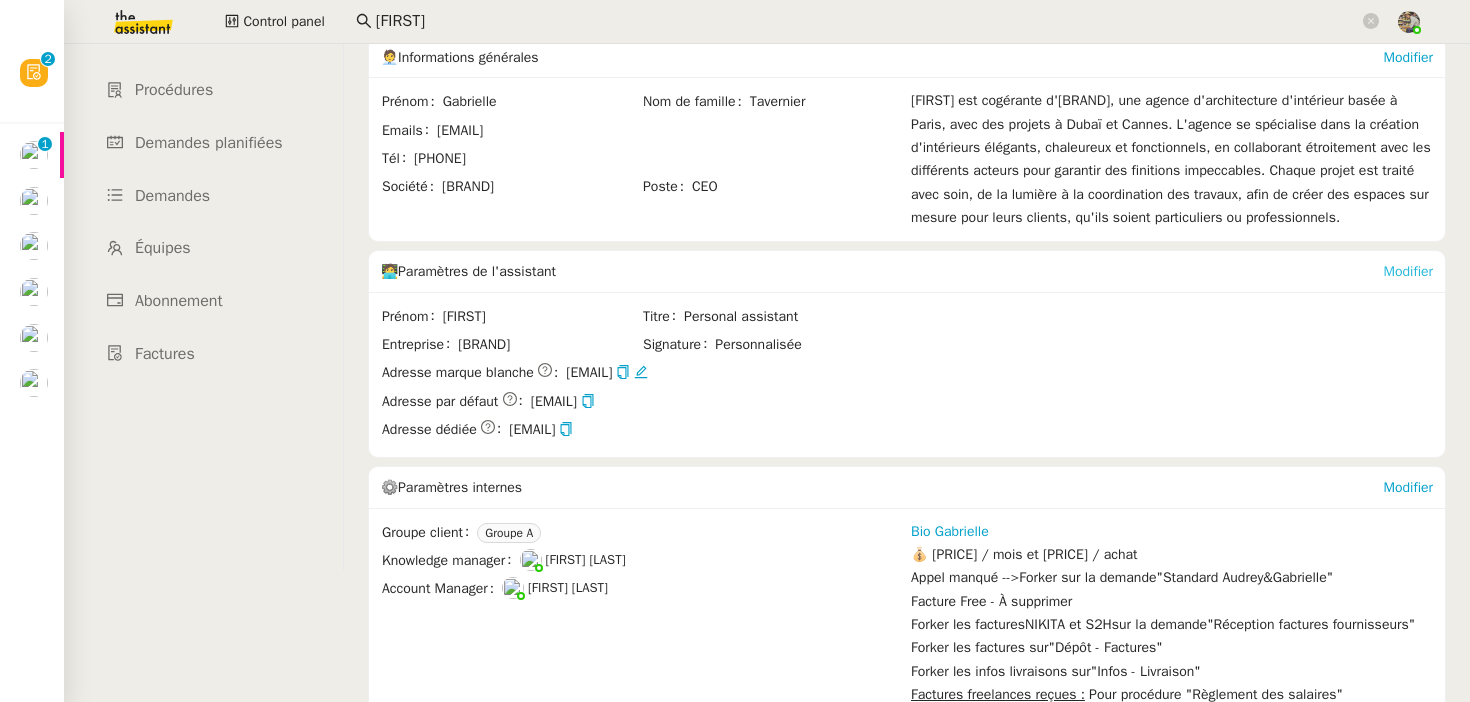 click on "Modifier" 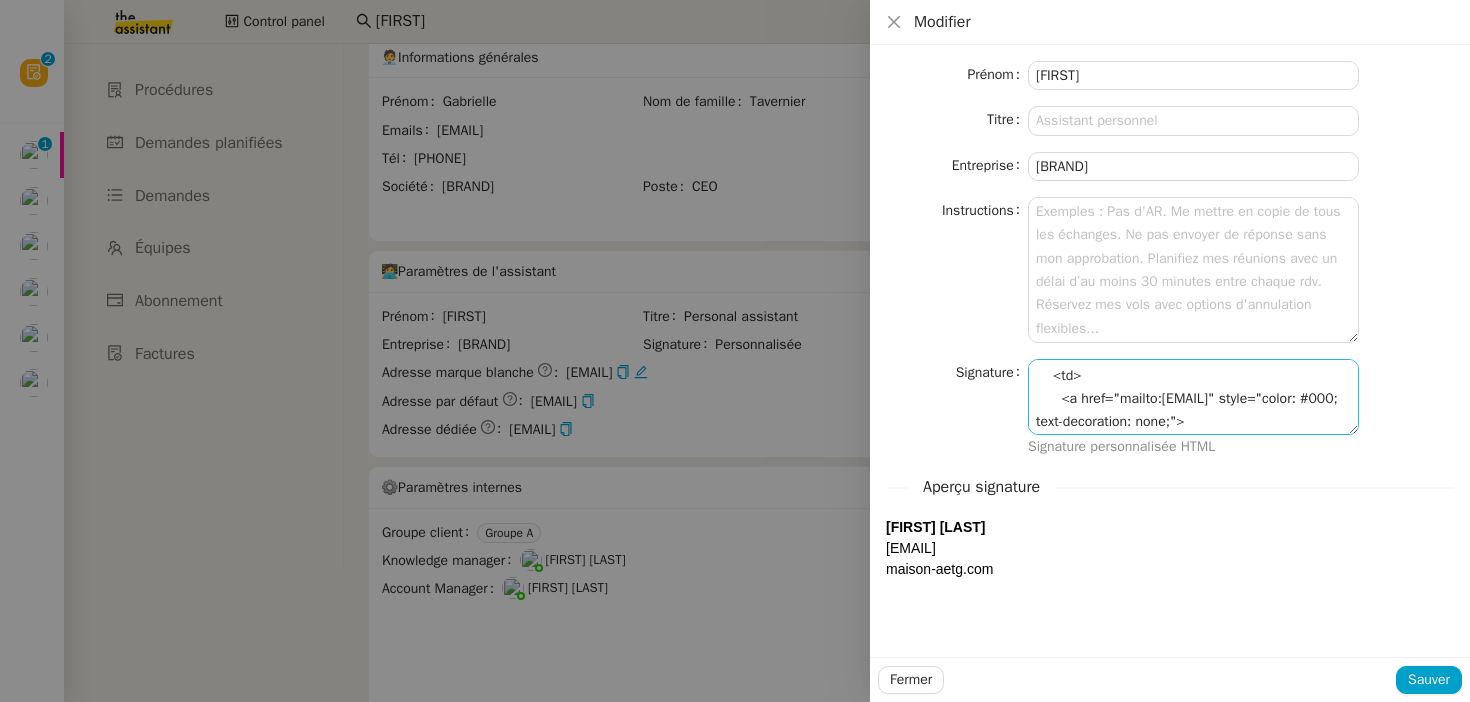 scroll, scrollTop: 536, scrollLeft: 0, axis: vertical 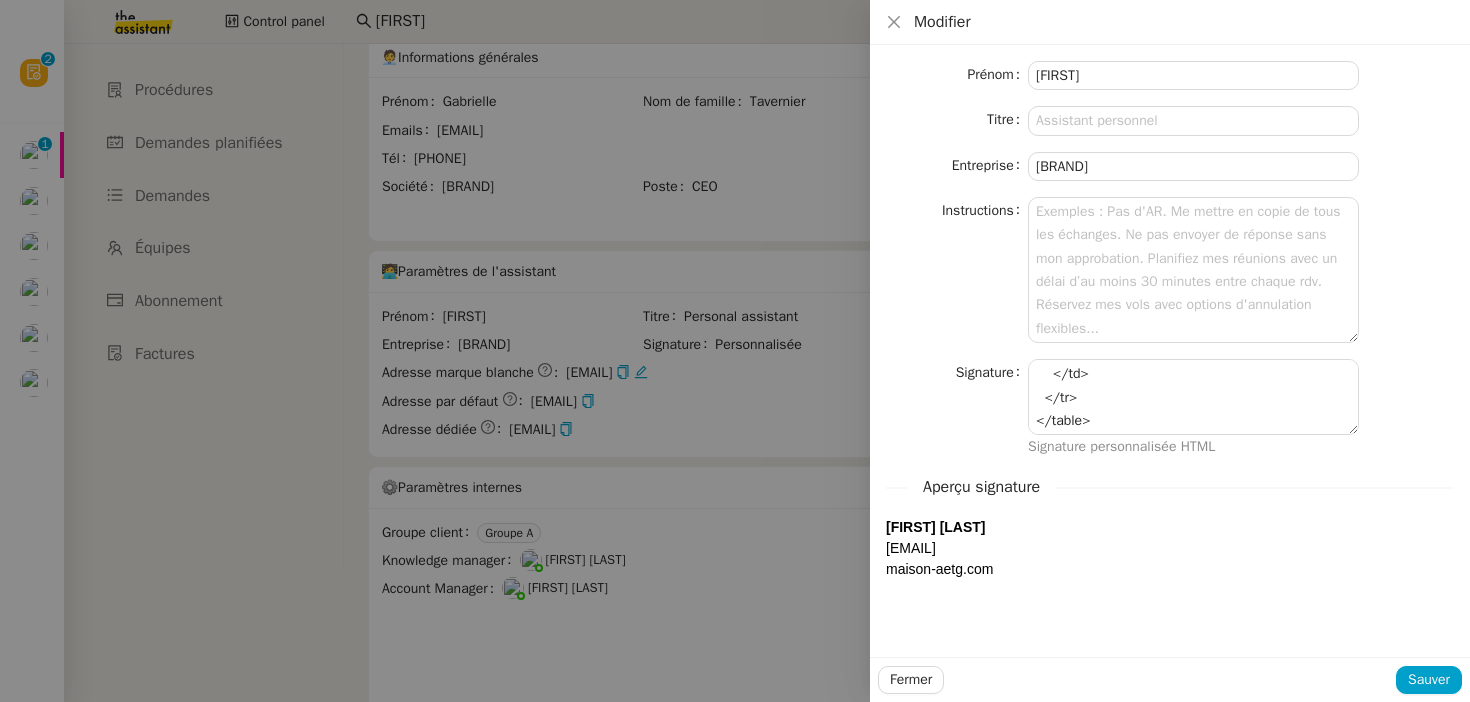 type 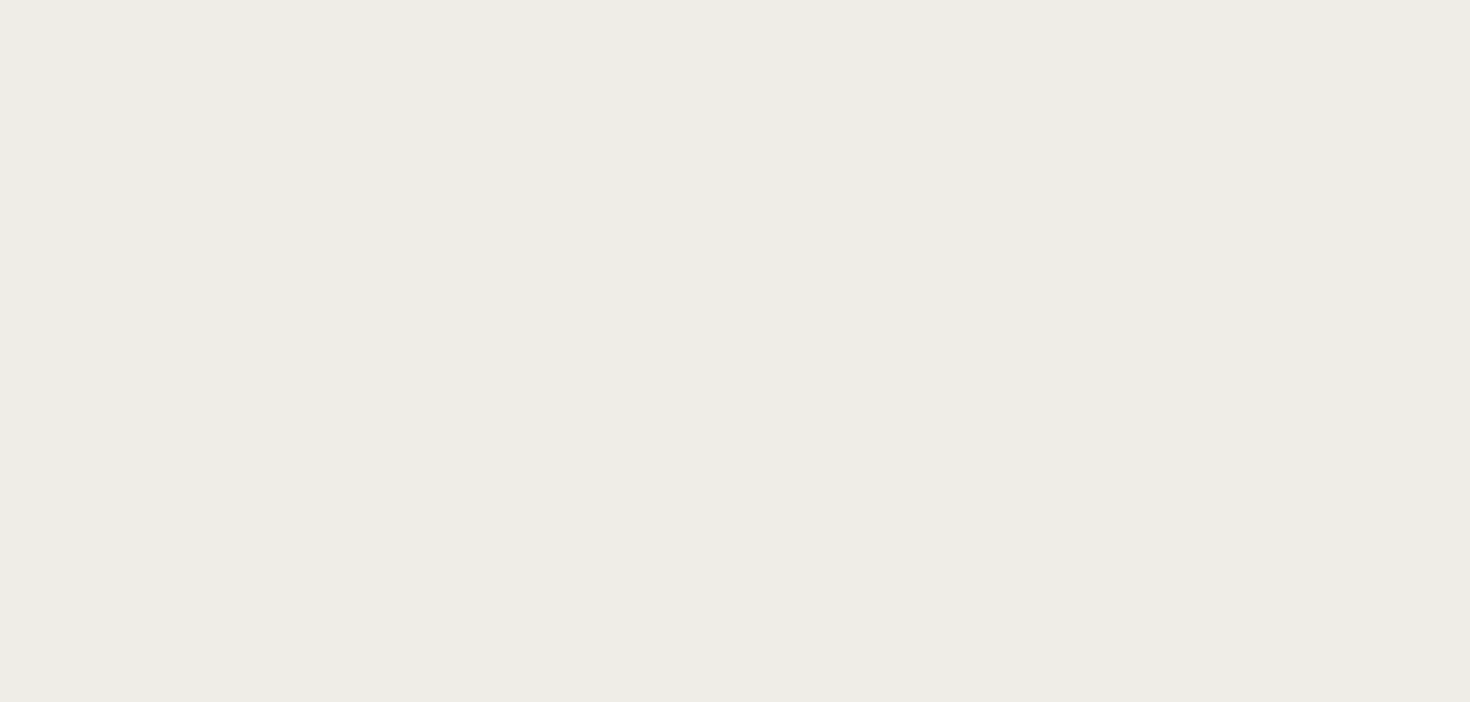 scroll, scrollTop: 0, scrollLeft: 0, axis: both 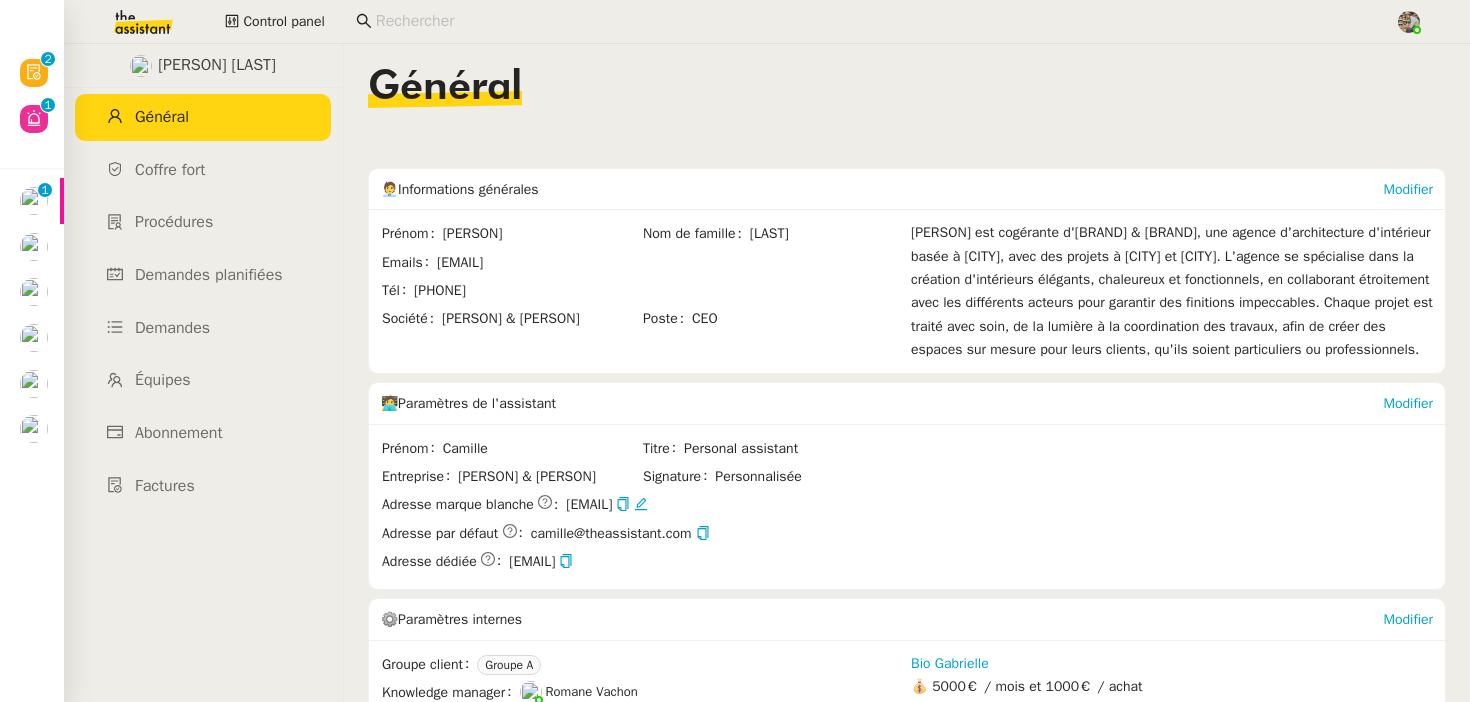 click on "[PERSON] est cogérante d'[BRAND] & [BRAND], une agence d'architecture d'intérieur basée à [CITY], avec des projets à [CITY] et [CITY]. L'agence se spécialise dans la création d'intérieurs élégants, chaleureux et fonctionnels, en collaborant étroitement avec les différents acteurs pour garantir des finitions impeccables. Chaque projet est traité avec soin, de la lumière à la coordination des travaux, afin de créer des espaces sur mesure pour leurs clients, qu'ils soient particuliers ou professionnels." 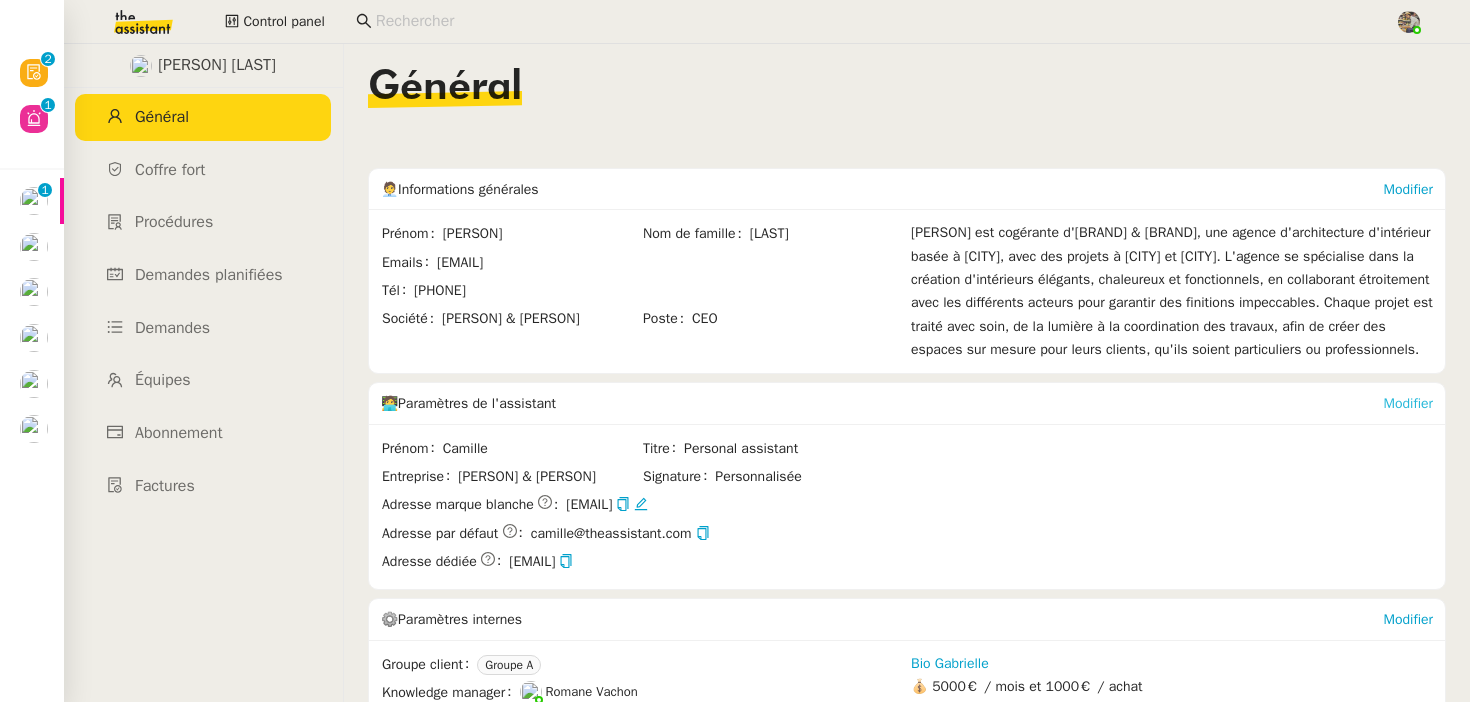 click on "Modifier" 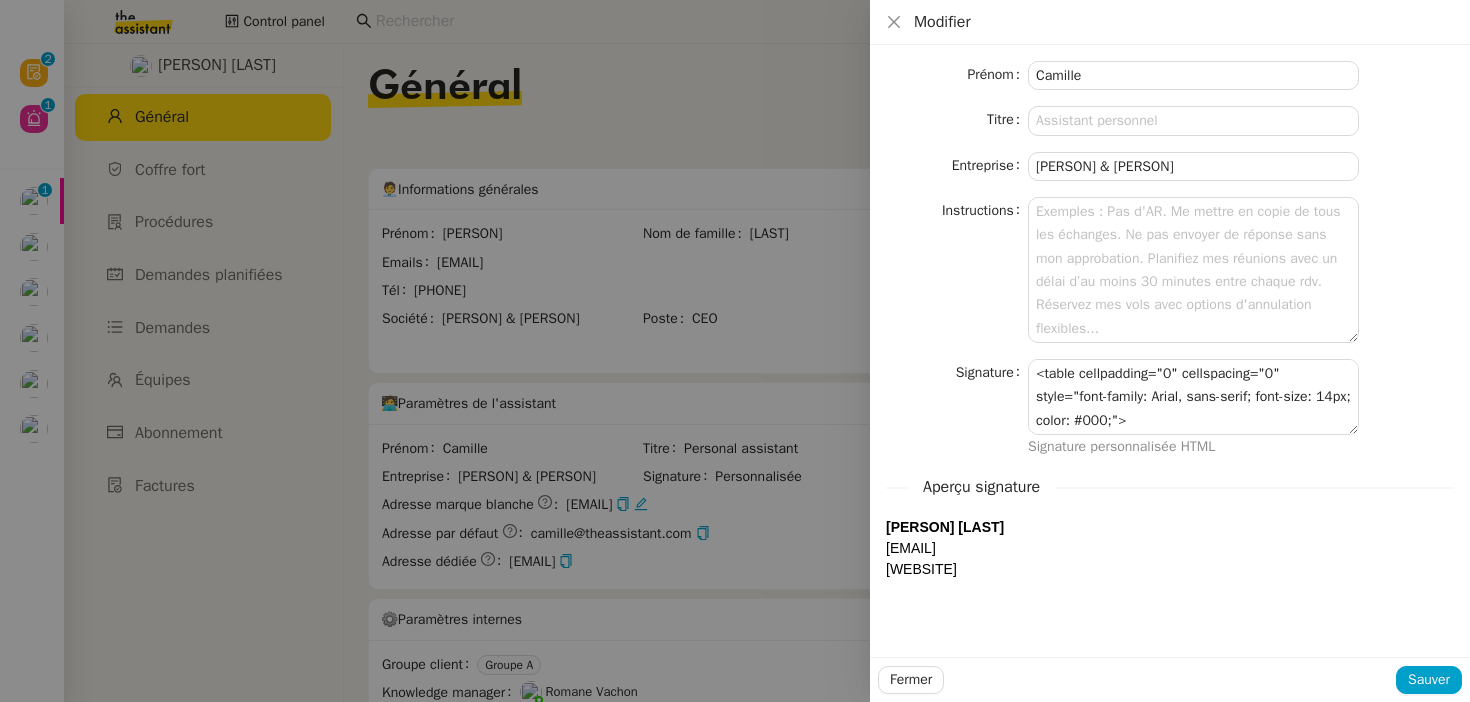 type 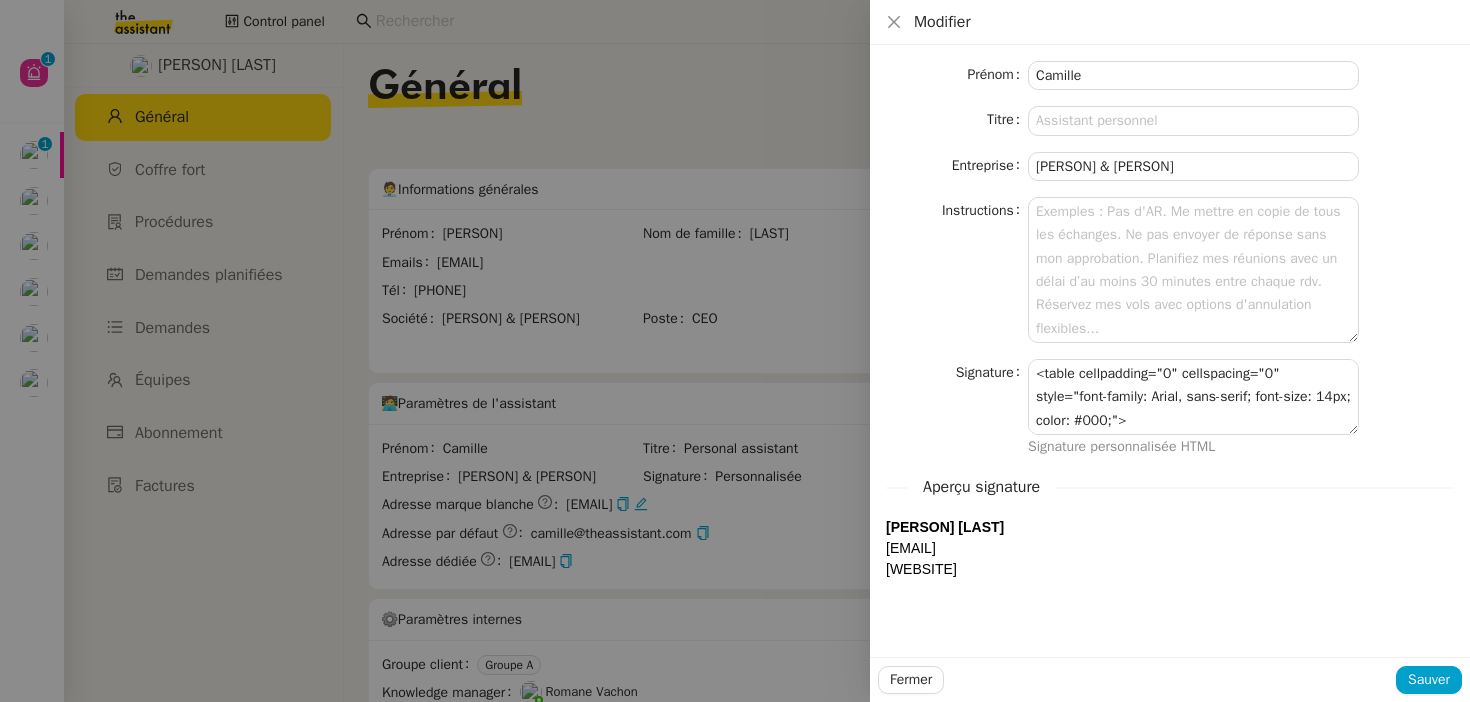 click at bounding box center [735, 351] 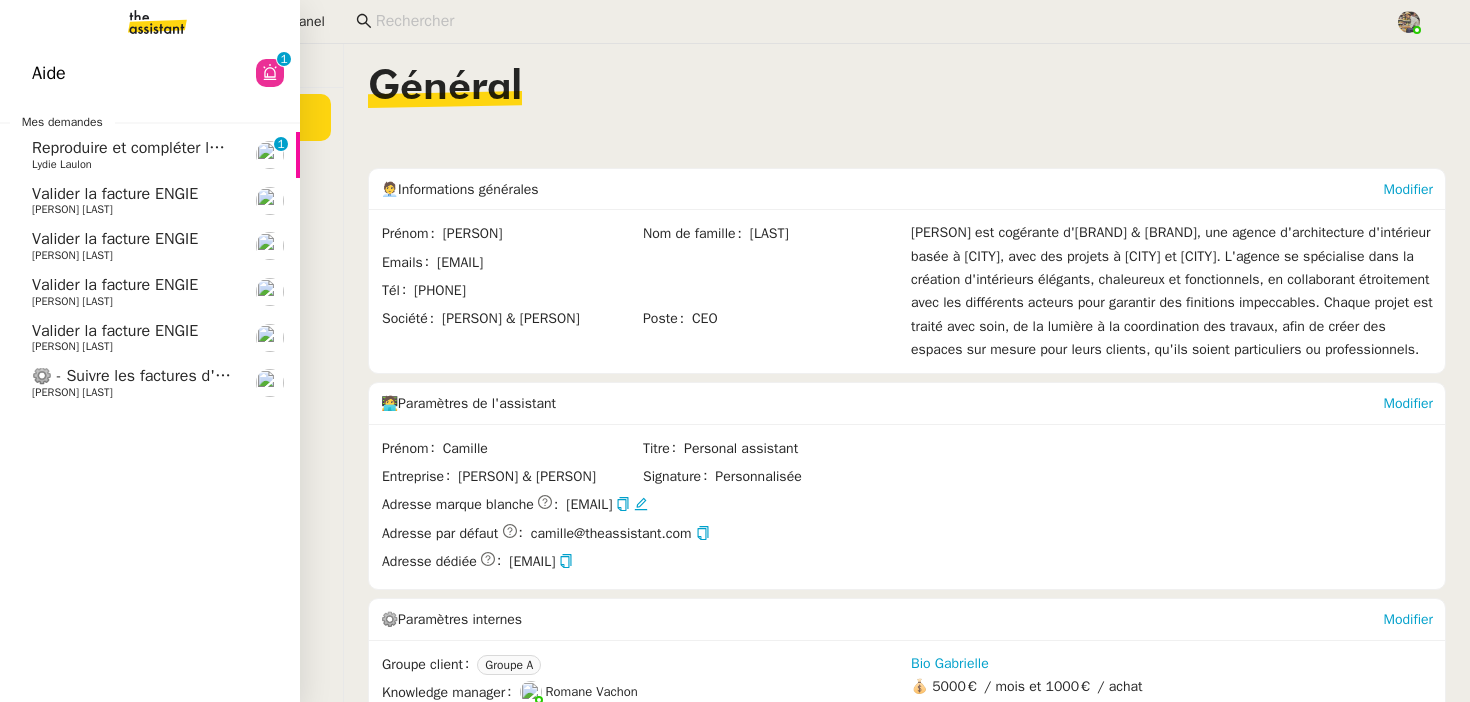 click on "Reproduire et compléter le tableau" 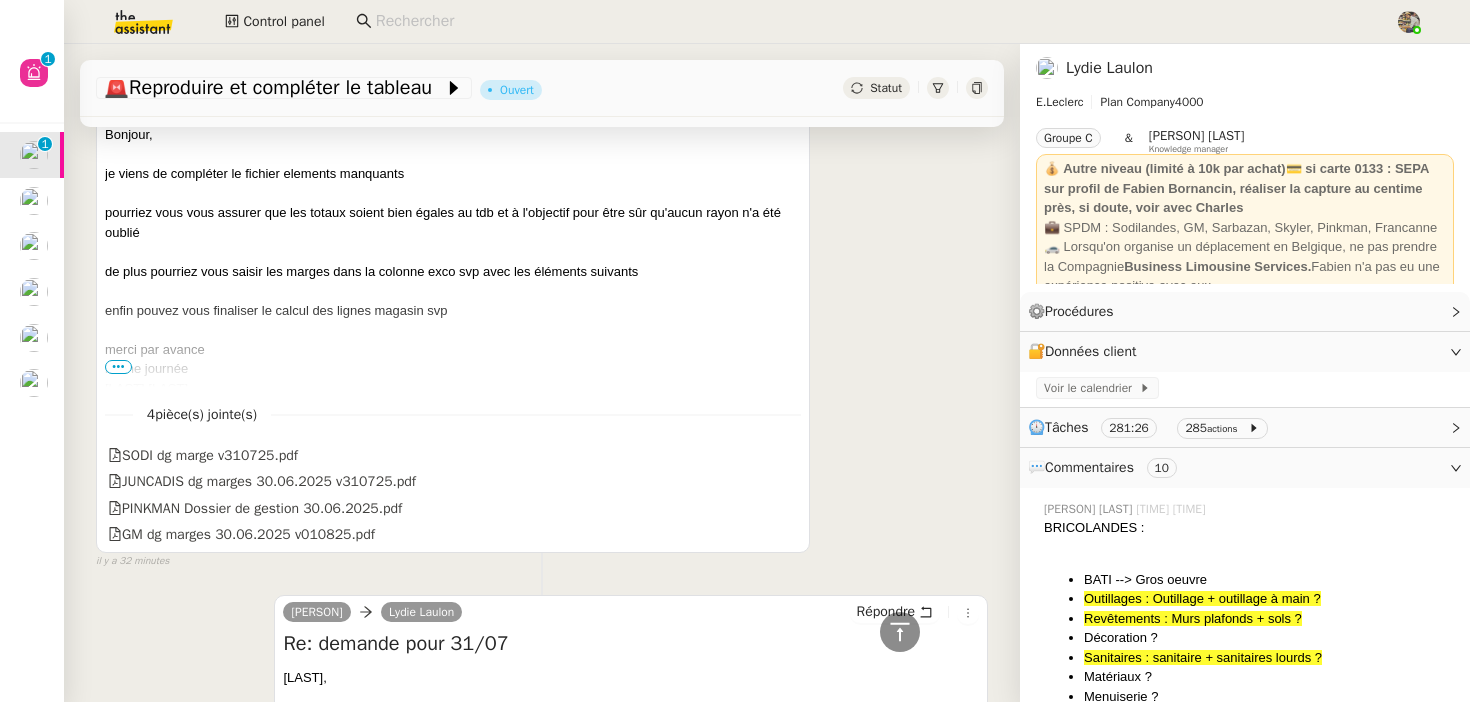scroll, scrollTop: 433, scrollLeft: 0, axis: vertical 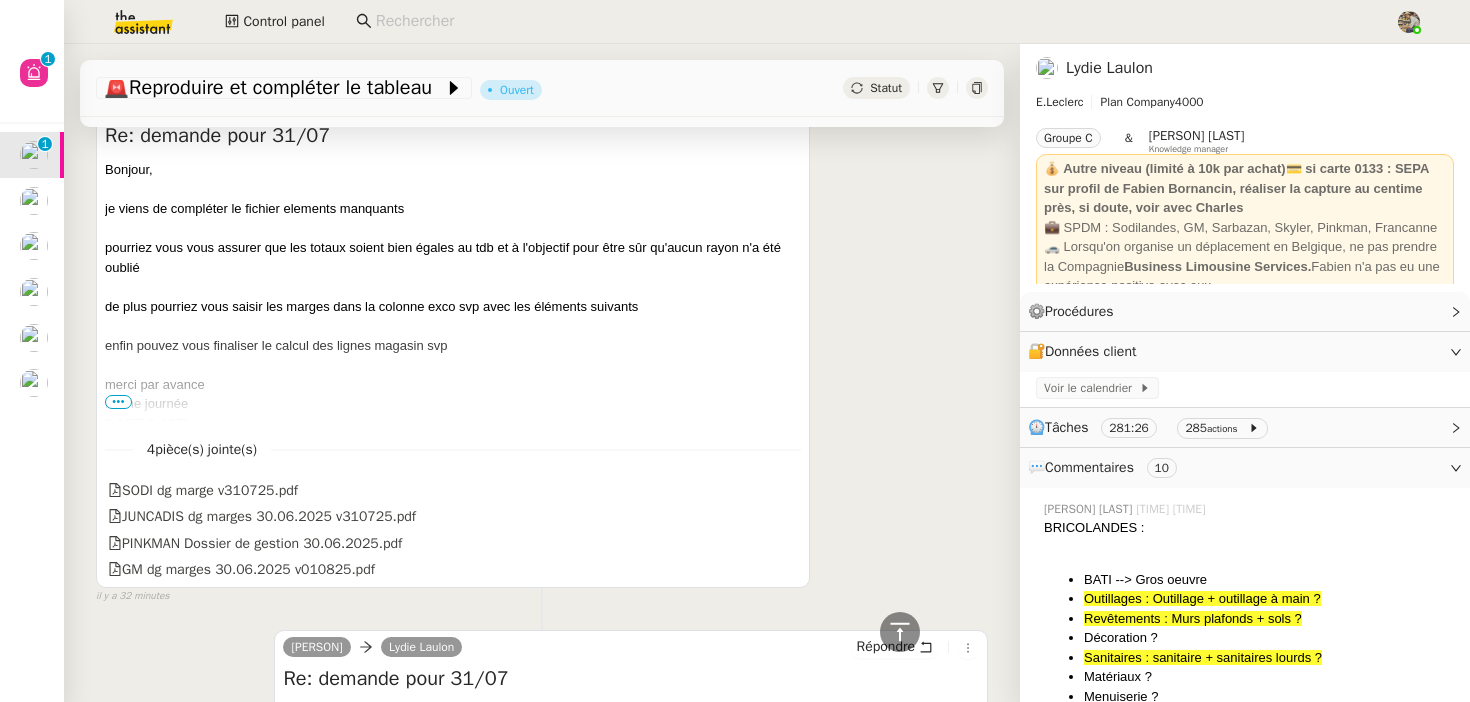 drag, startPoint x: 141, startPoint y: 256, endPoint x: 335, endPoint y: 256, distance: 194 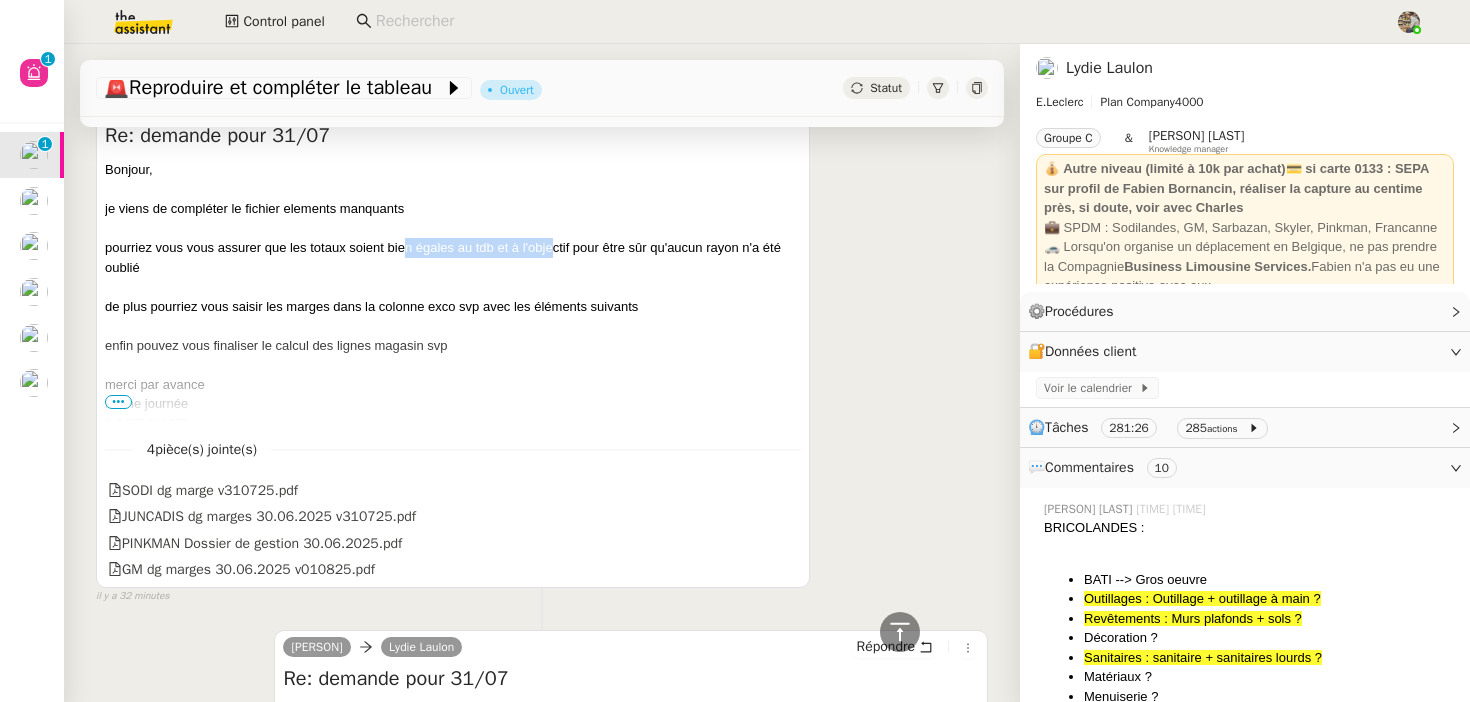 drag, startPoint x: 407, startPoint y: 252, endPoint x: 582, endPoint y: 253, distance: 175.00285 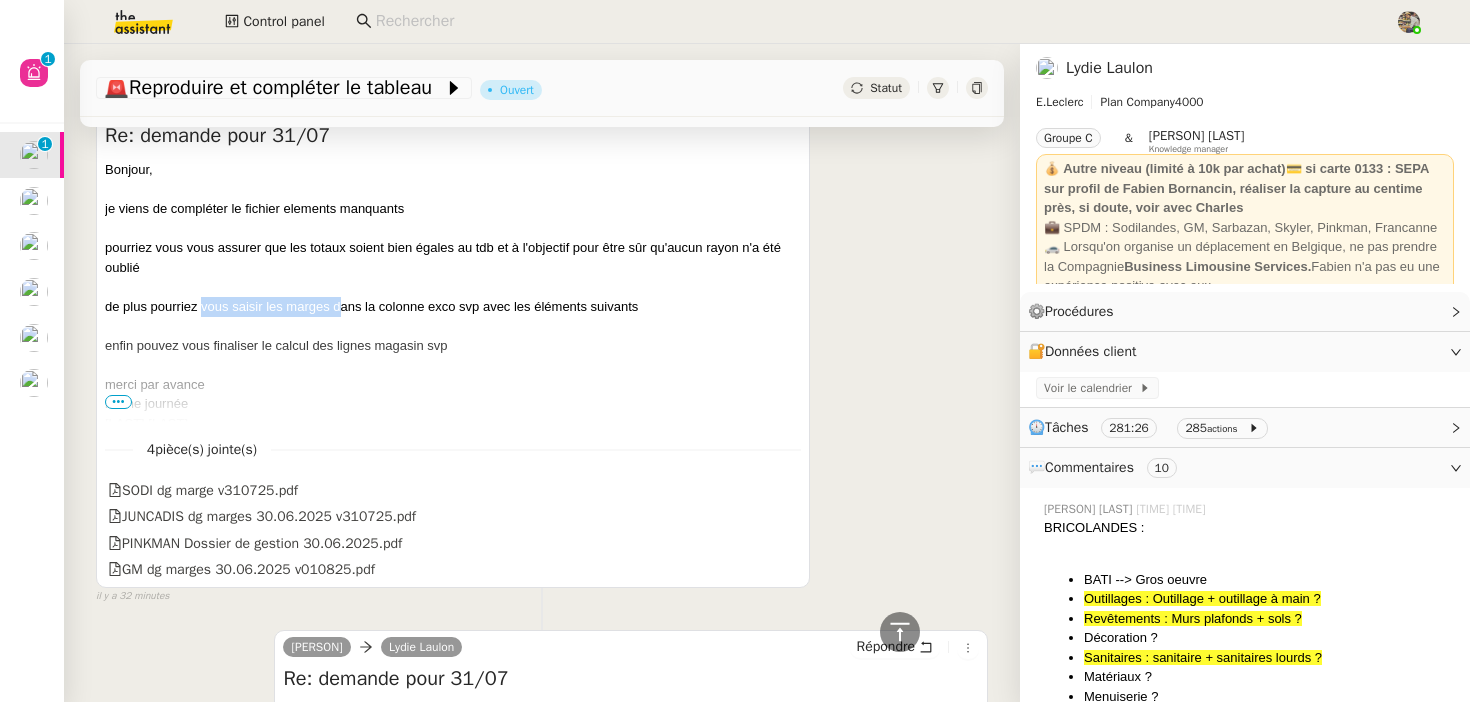 drag, startPoint x: 202, startPoint y: 308, endPoint x: 340, endPoint y: 308, distance: 138 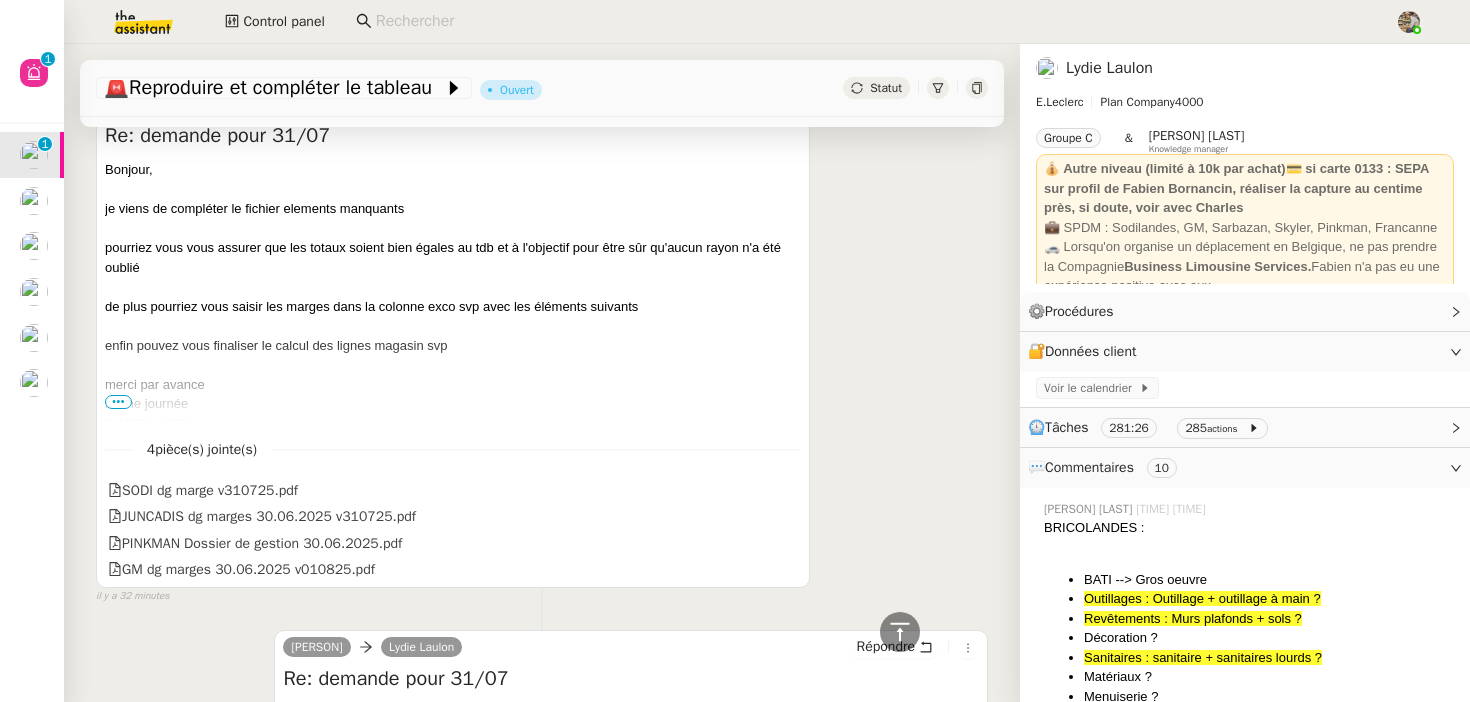 click on "•••" at bounding box center (118, 402) 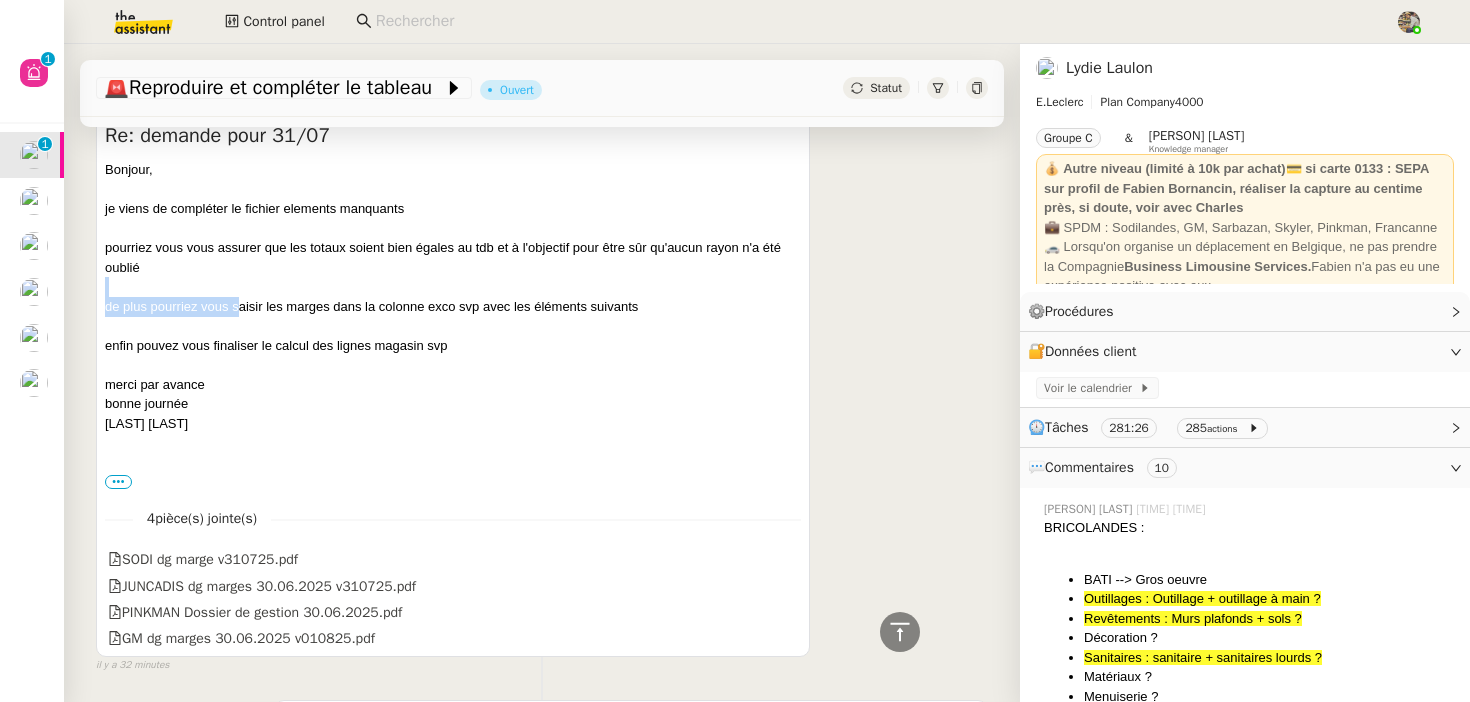drag, startPoint x: 121, startPoint y: 292, endPoint x: 237, endPoint y: 303, distance: 116.520386 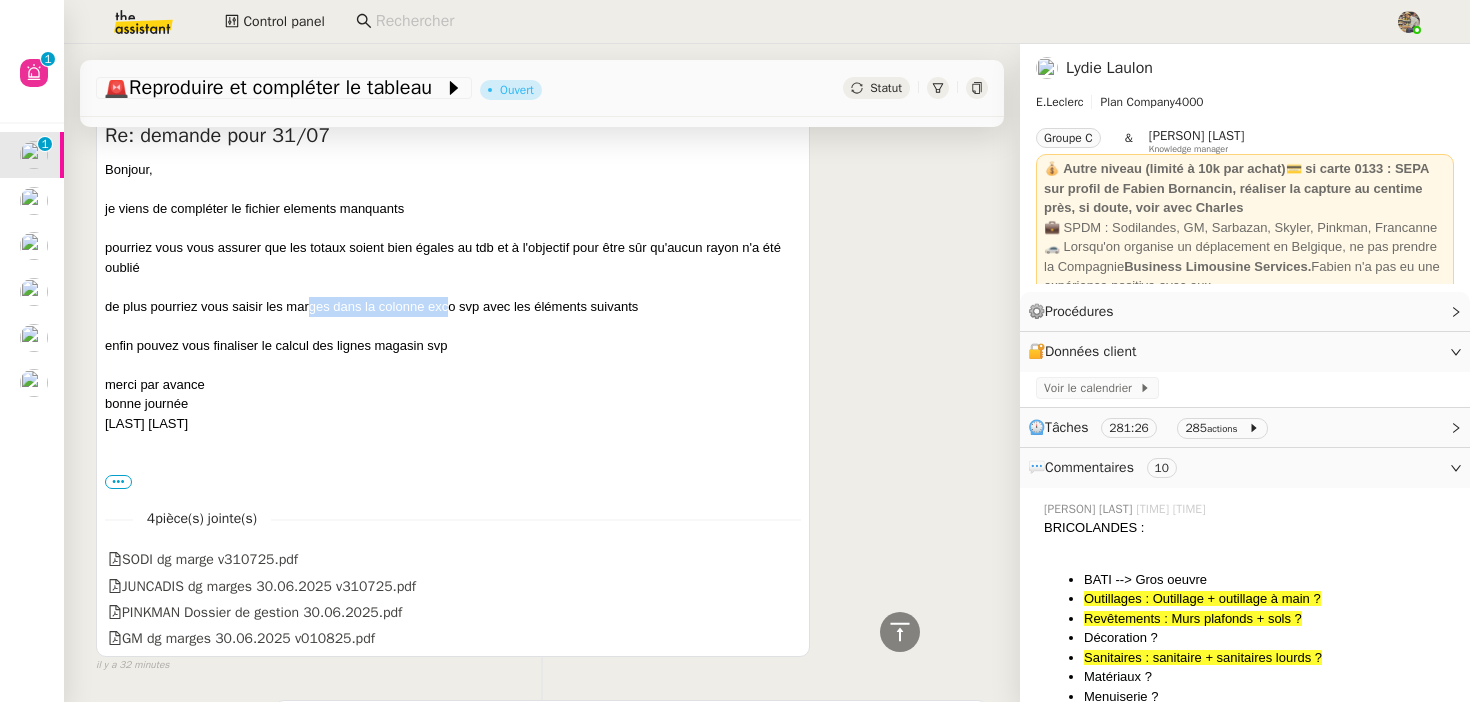 drag, startPoint x: 307, startPoint y: 299, endPoint x: 447, endPoint y: 299, distance: 140 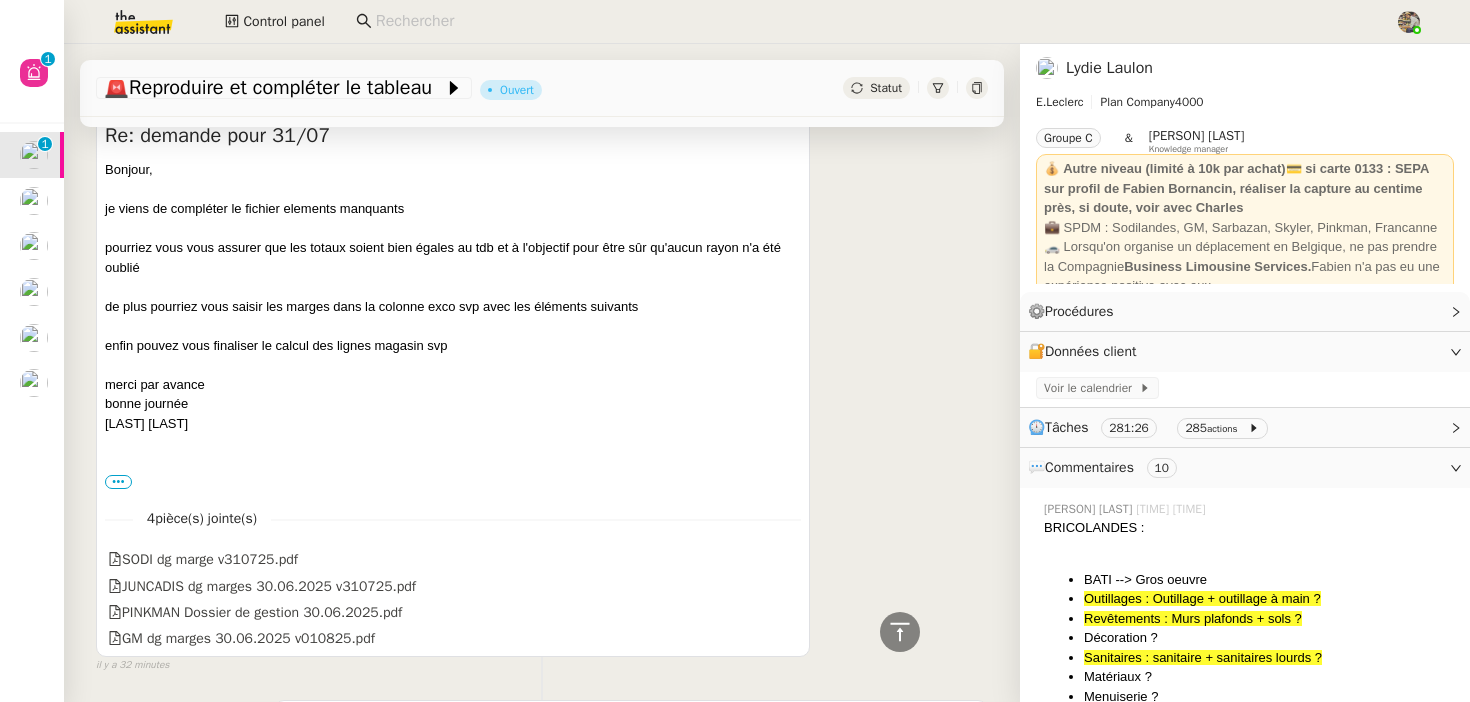 drag, startPoint x: 180, startPoint y: 332, endPoint x: 340, endPoint y: 333, distance: 160.00313 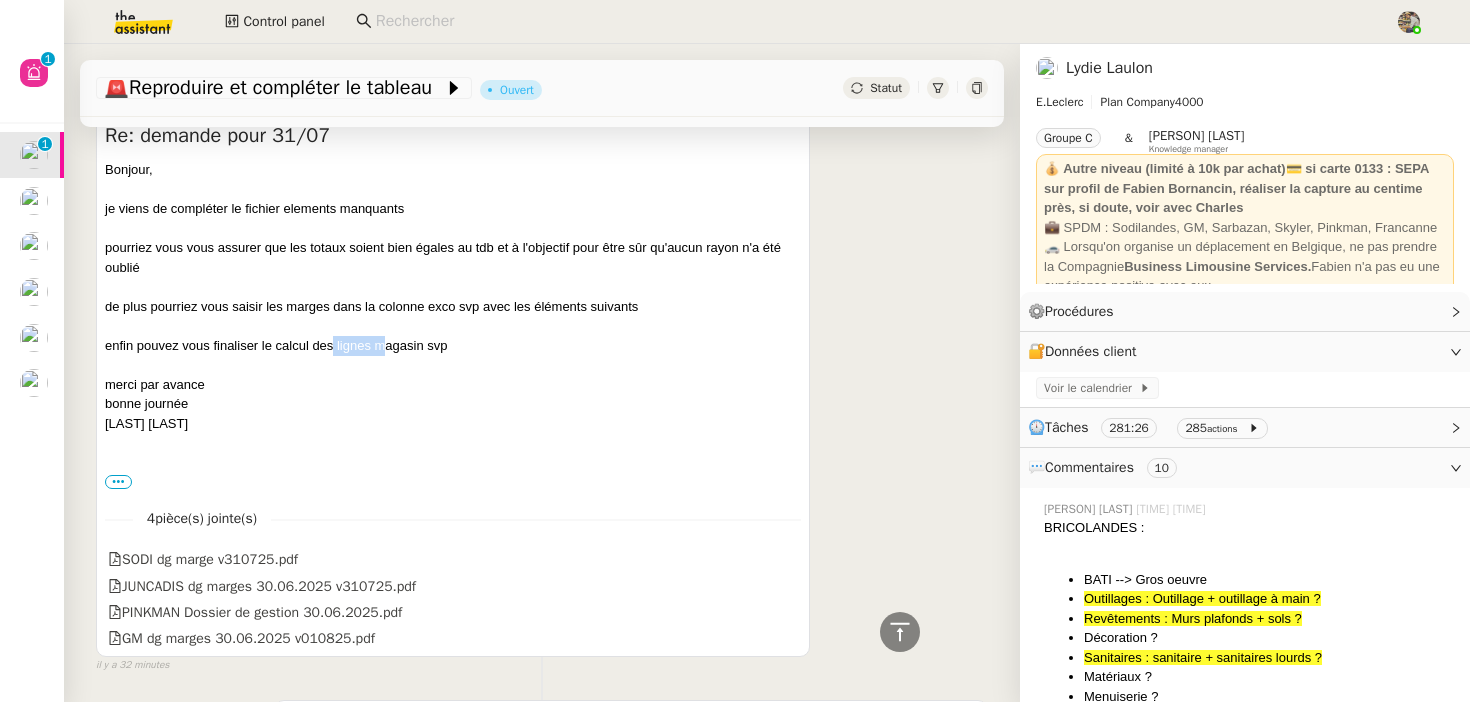 drag, startPoint x: 331, startPoint y: 341, endPoint x: 441, endPoint y: 341, distance: 110 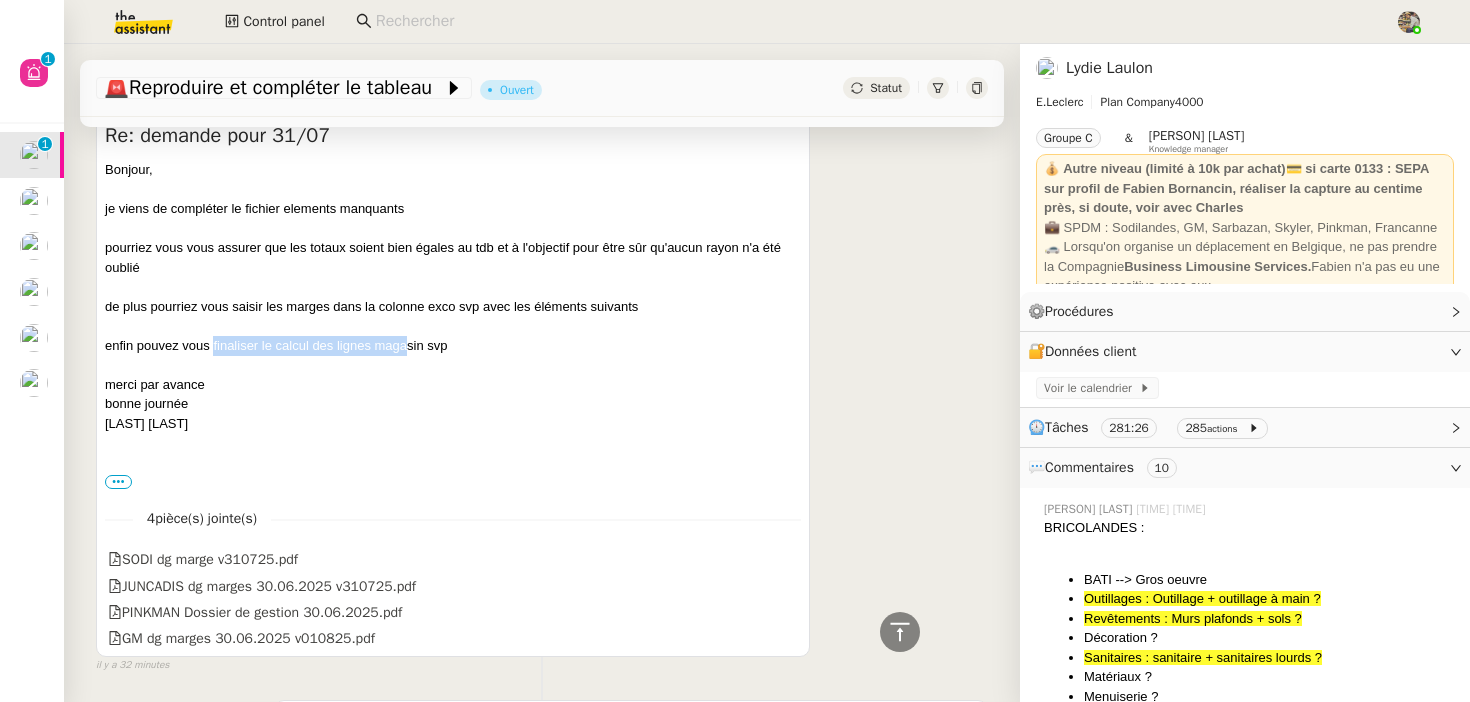 drag, startPoint x: 214, startPoint y: 345, endPoint x: 418, endPoint y: 345, distance: 204 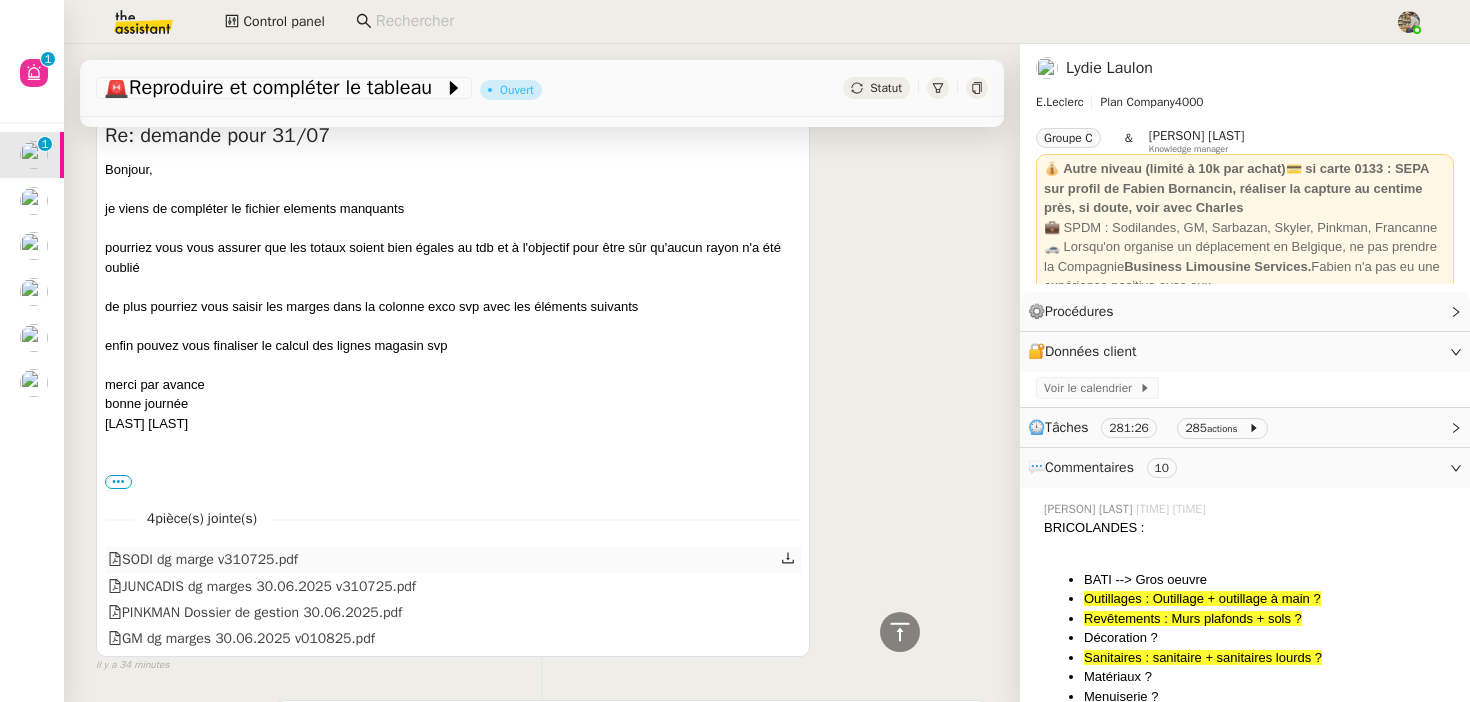 click on "SODI dg marge v310725.pdf" 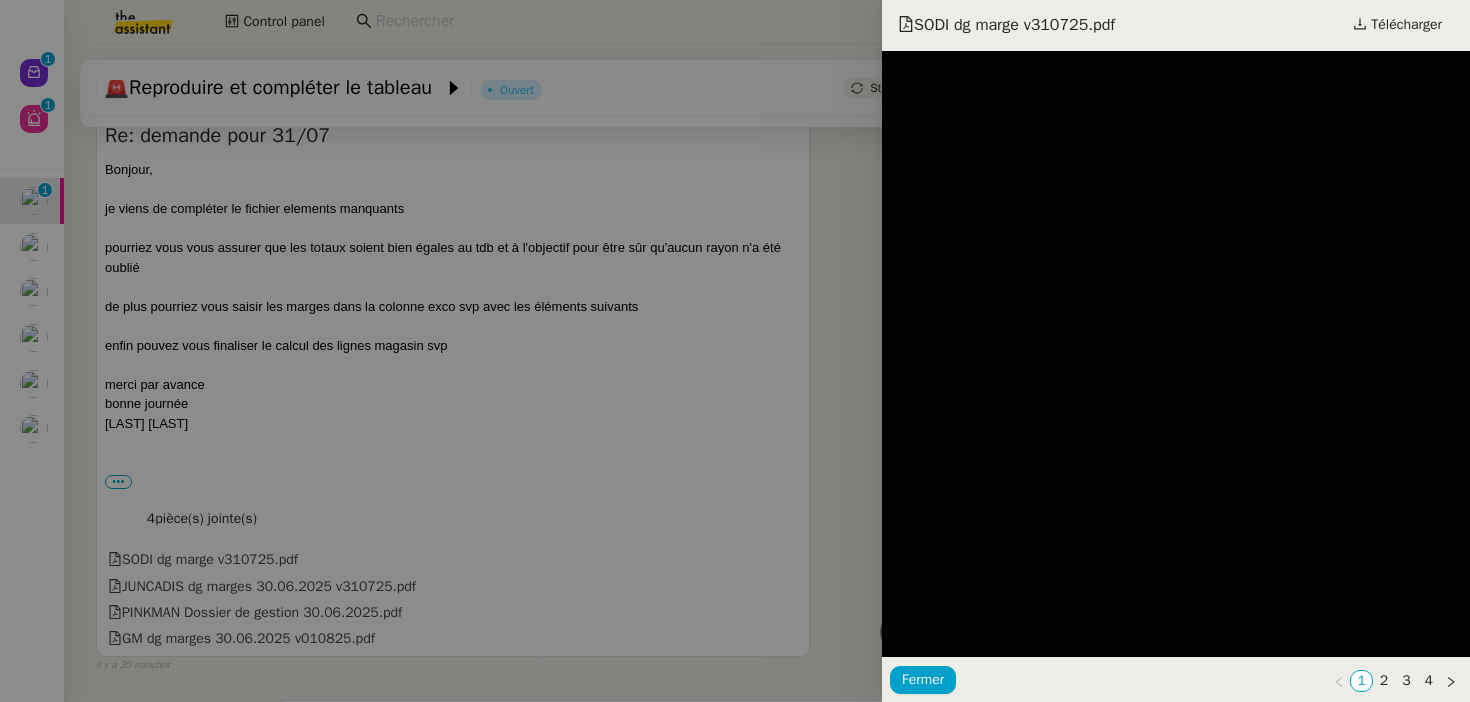 click at bounding box center (735, 351) 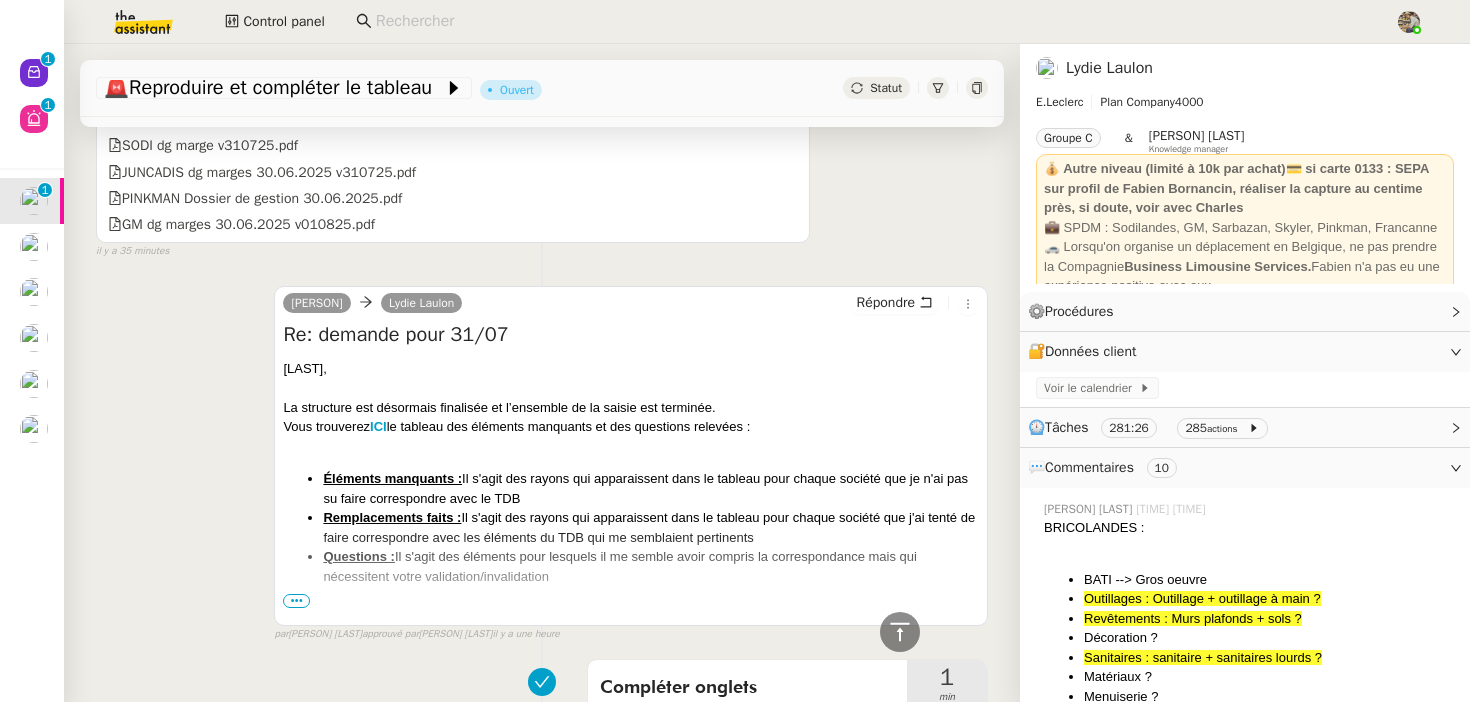 scroll, scrollTop: 949, scrollLeft: 0, axis: vertical 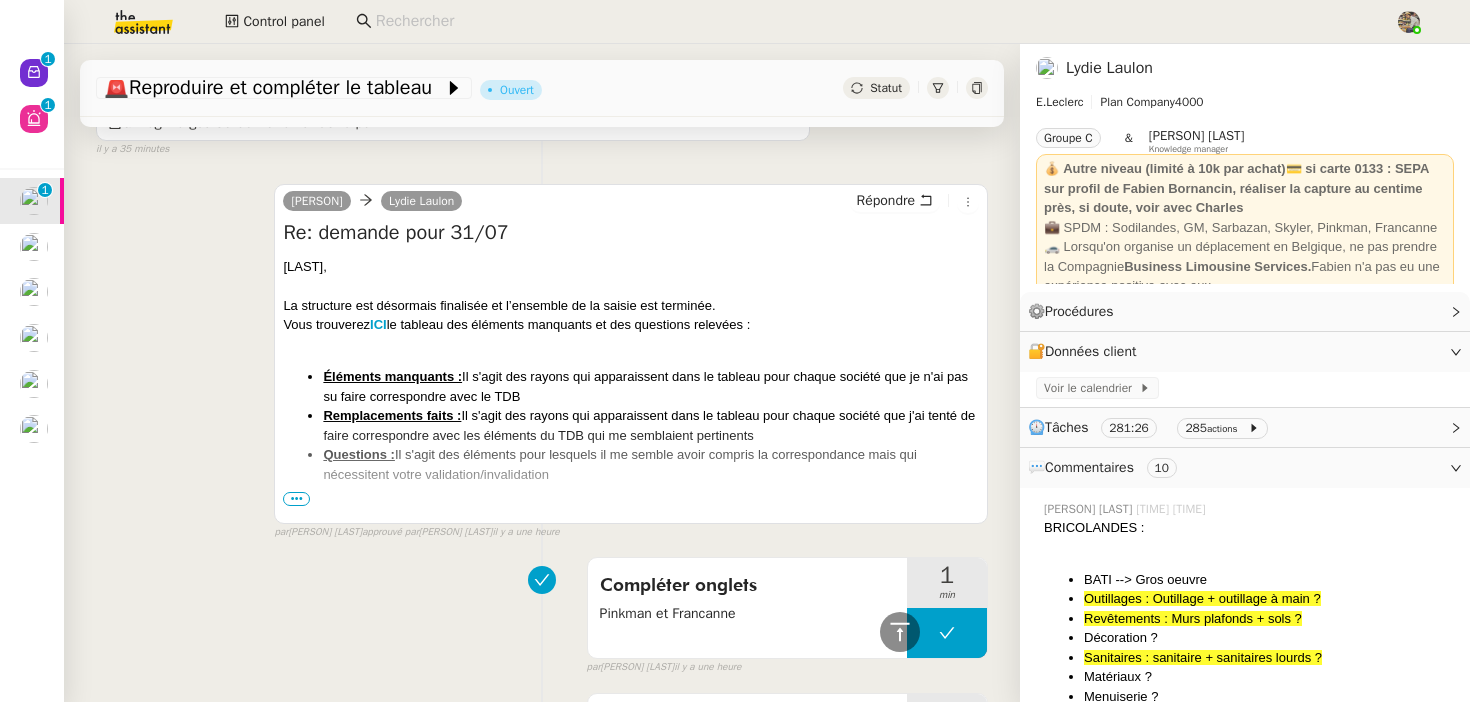 click on "•••" at bounding box center (296, 499) 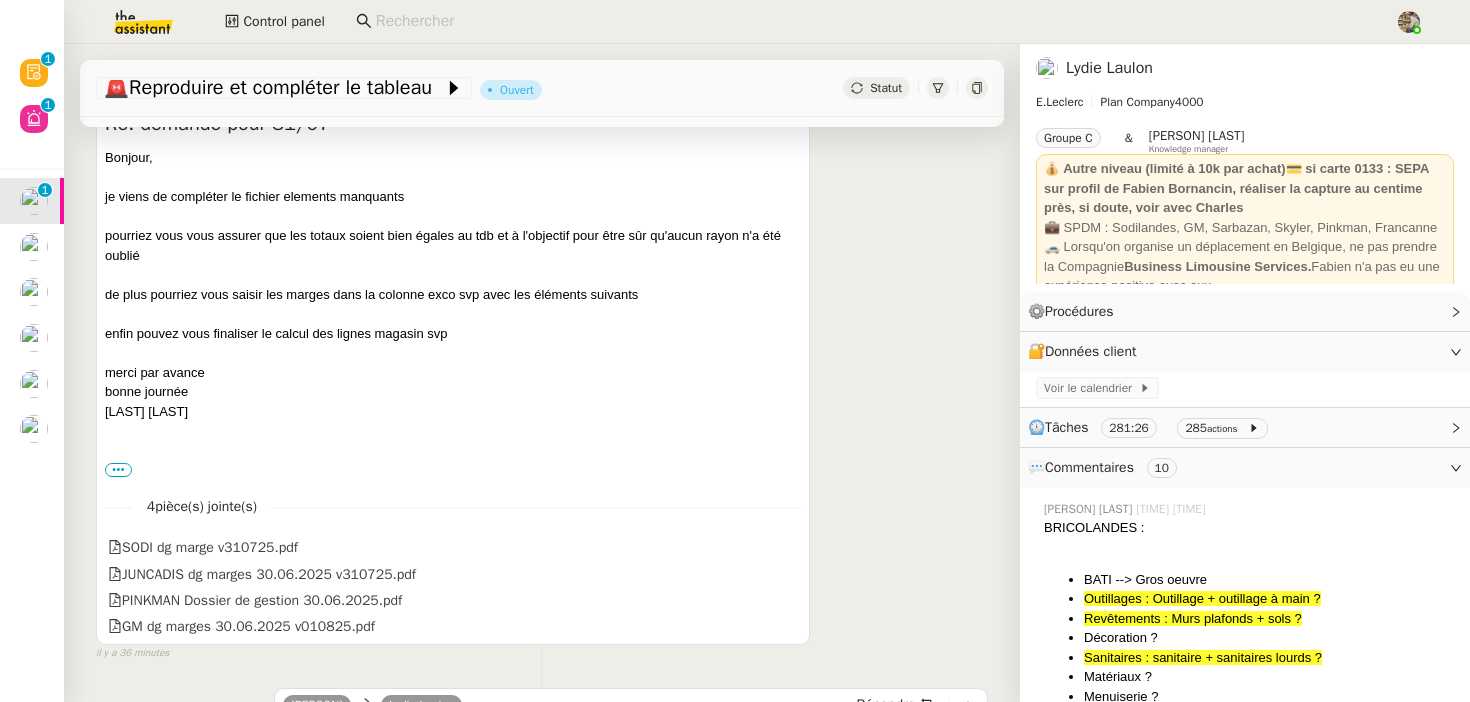 scroll, scrollTop: 564, scrollLeft: 0, axis: vertical 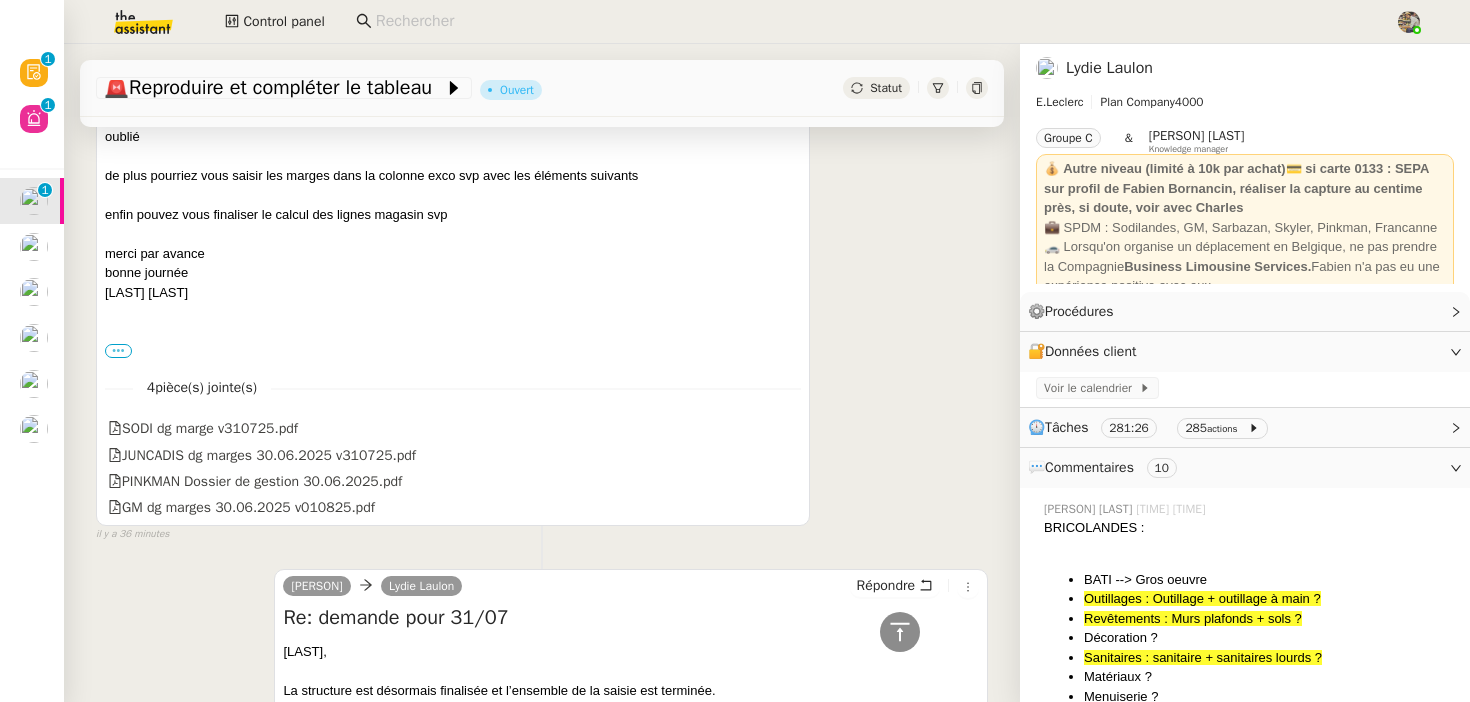 click on "•••" at bounding box center (118, 351) 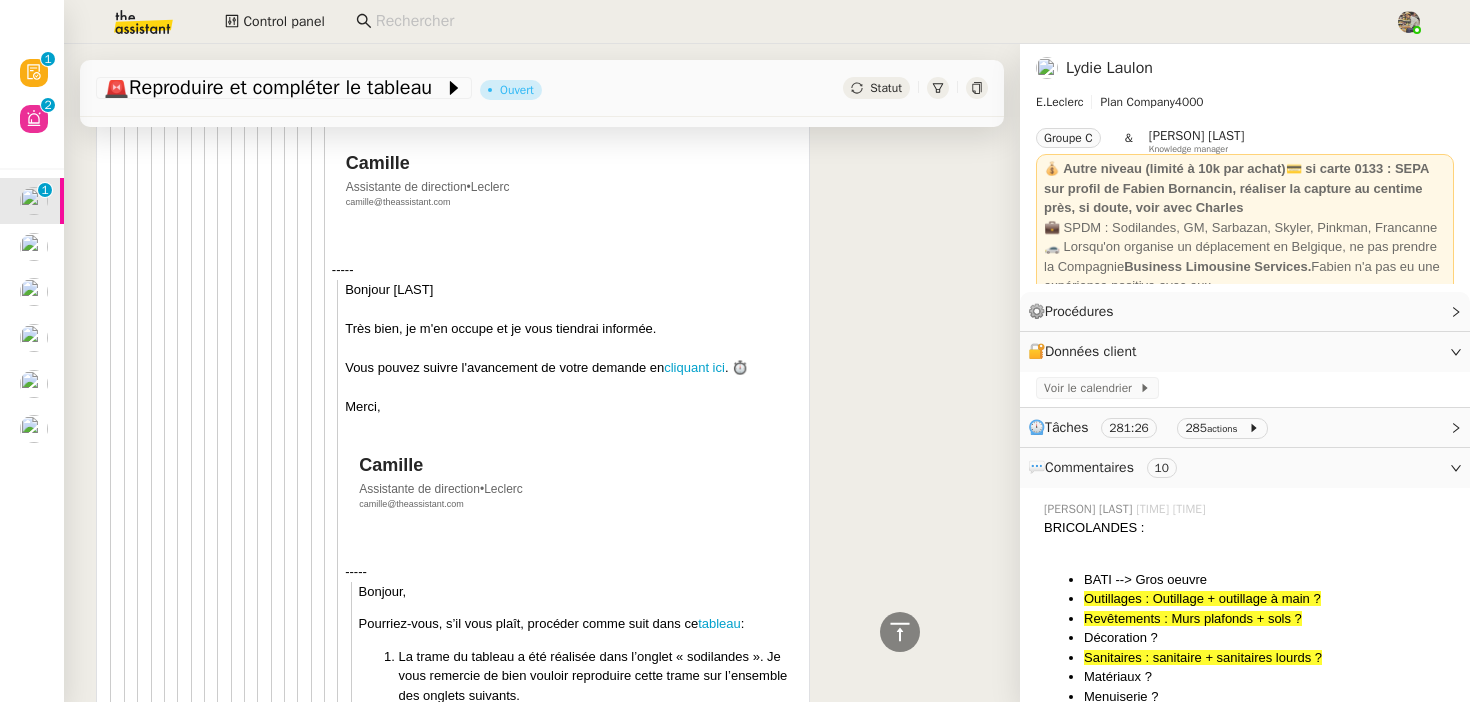 scroll, scrollTop: 7213, scrollLeft: 0, axis: vertical 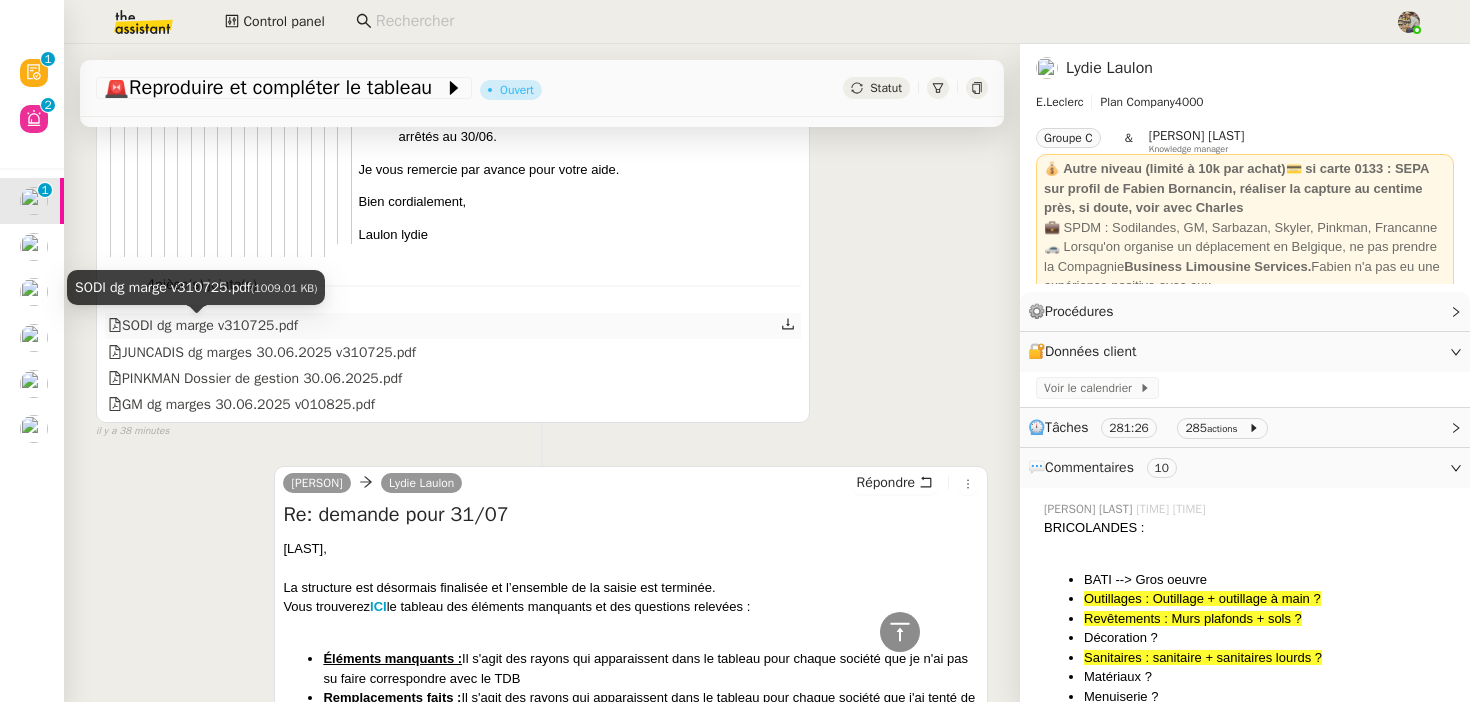 click on "SODI dg marge v310725.pdf" 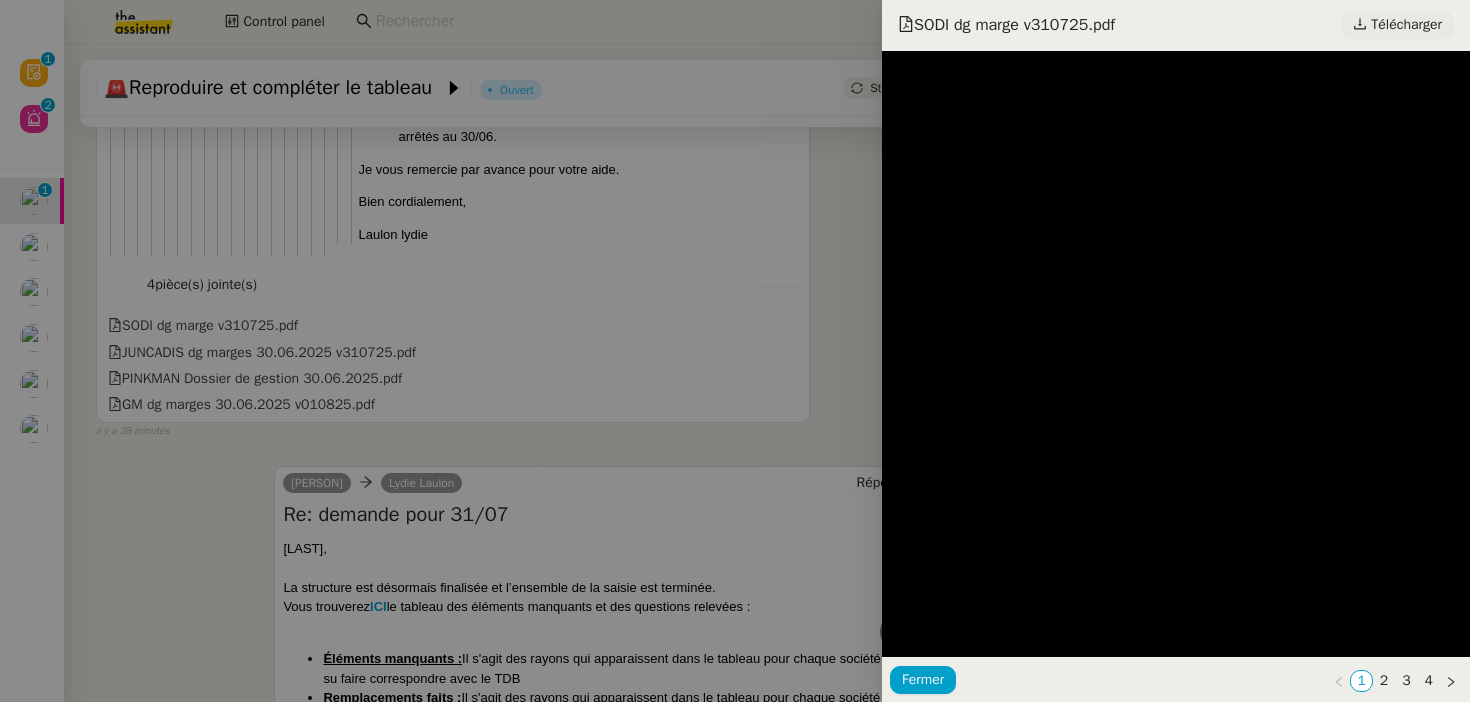 click on "Télécharger" at bounding box center [1406, 25] 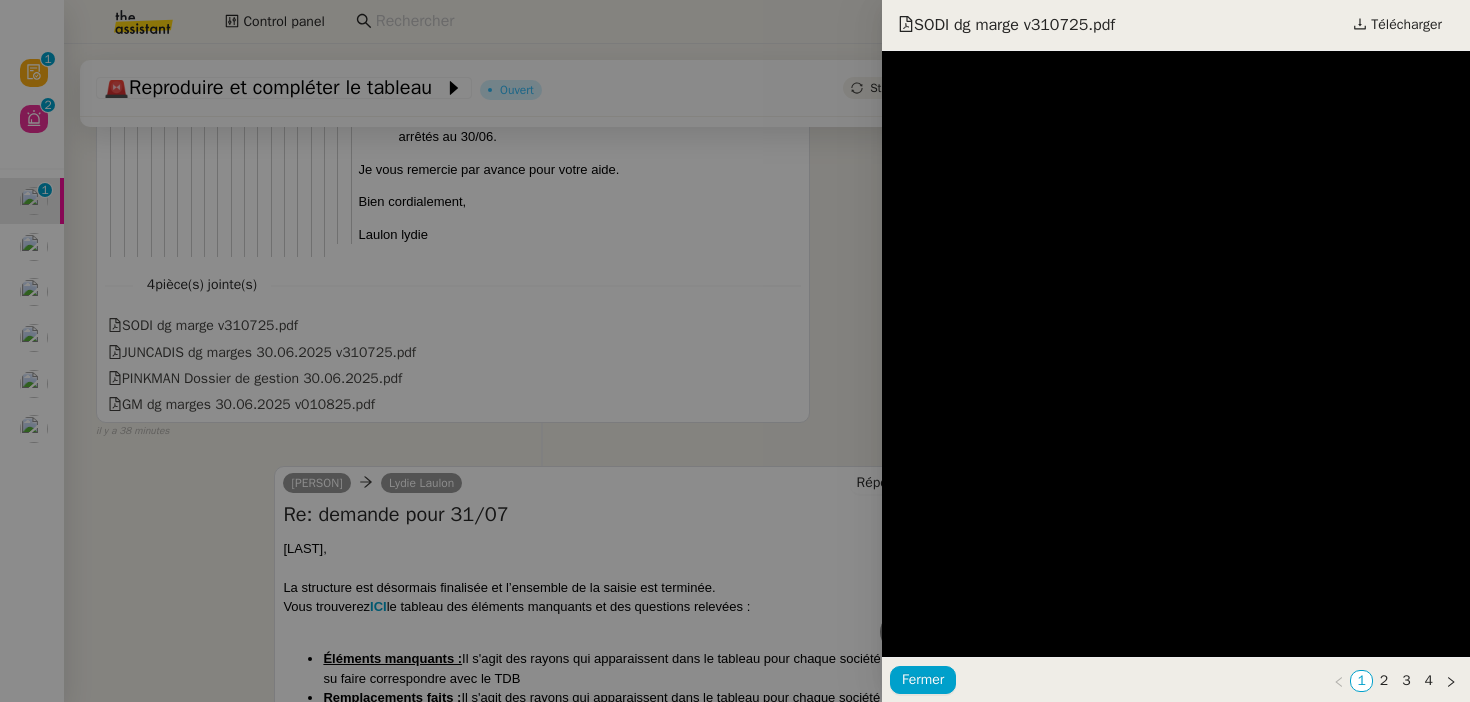click at bounding box center (735, 351) 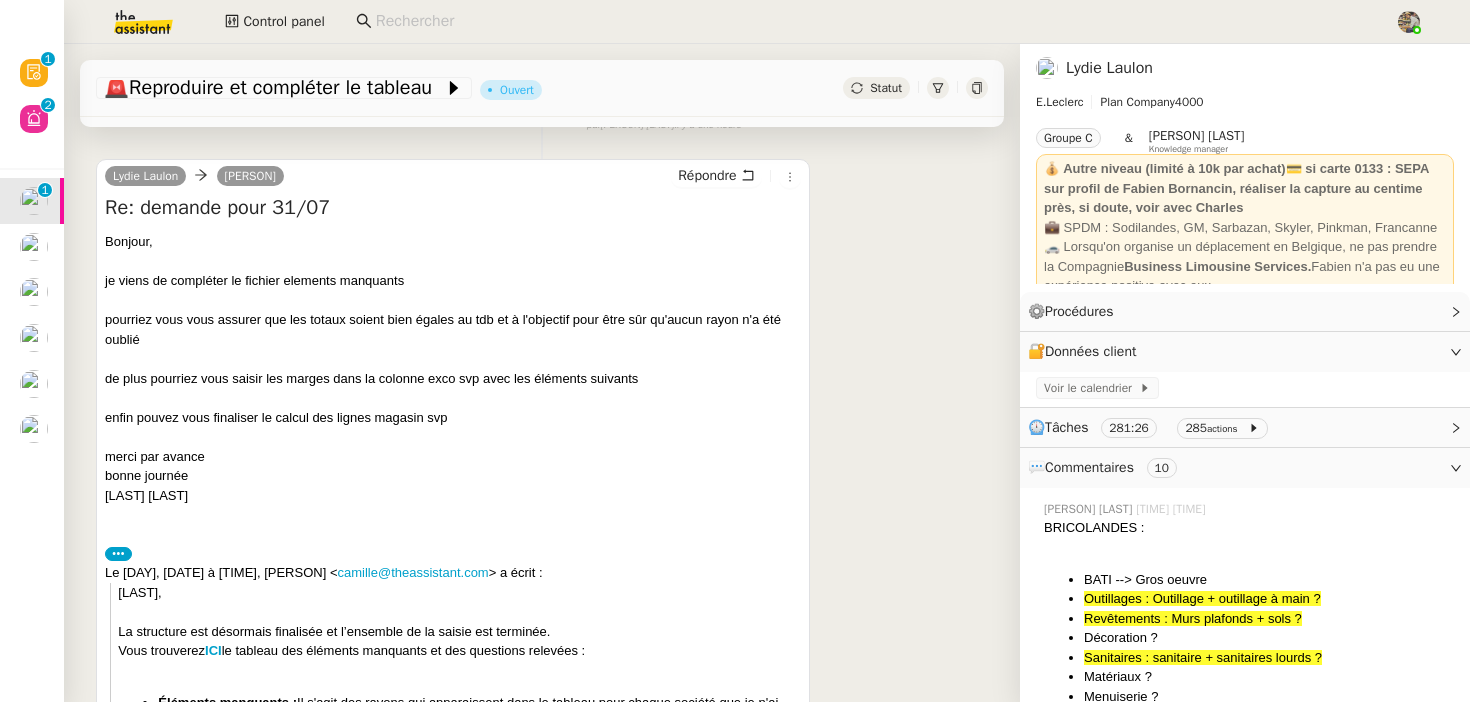 scroll, scrollTop: 432, scrollLeft: 0, axis: vertical 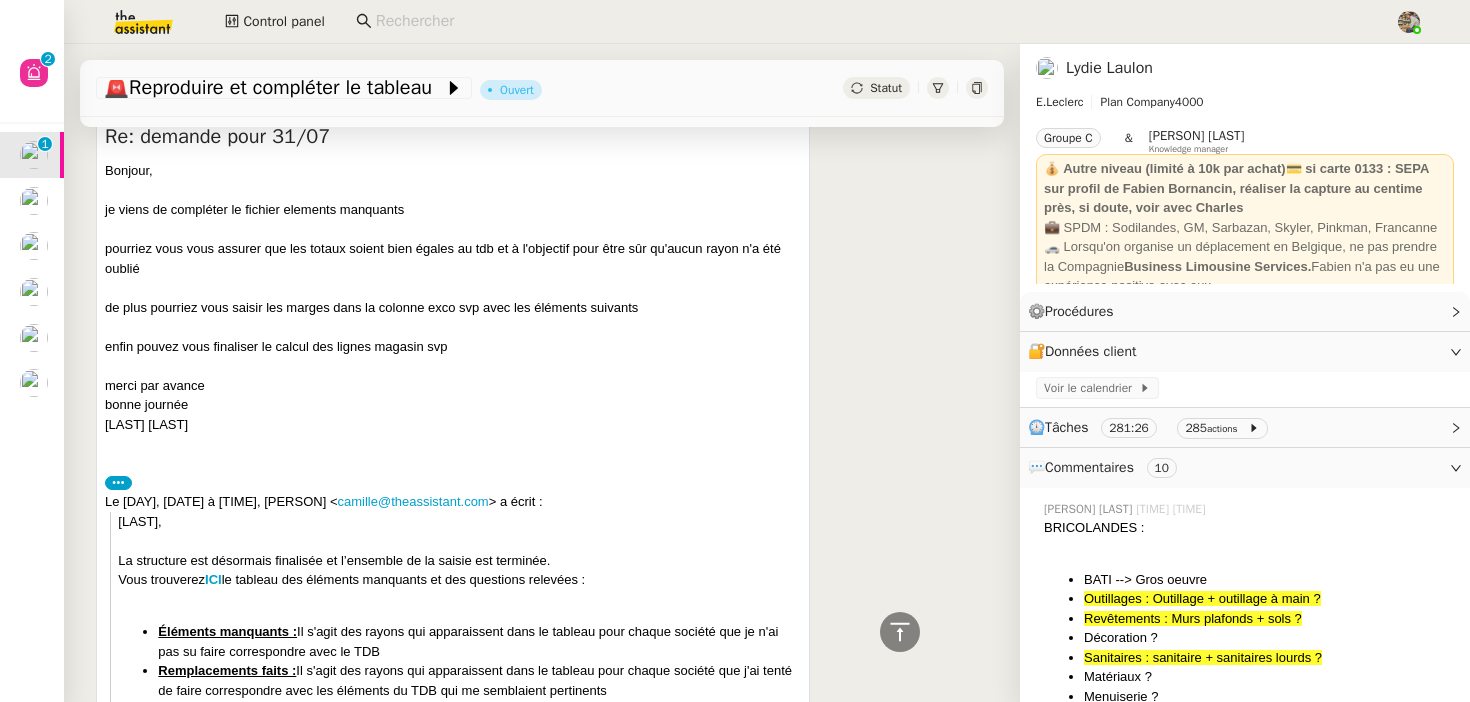 drag, startPoint x: 125, startPoint y: 207, endPoint x: 425, endPoint y: 204, distance: 300.015 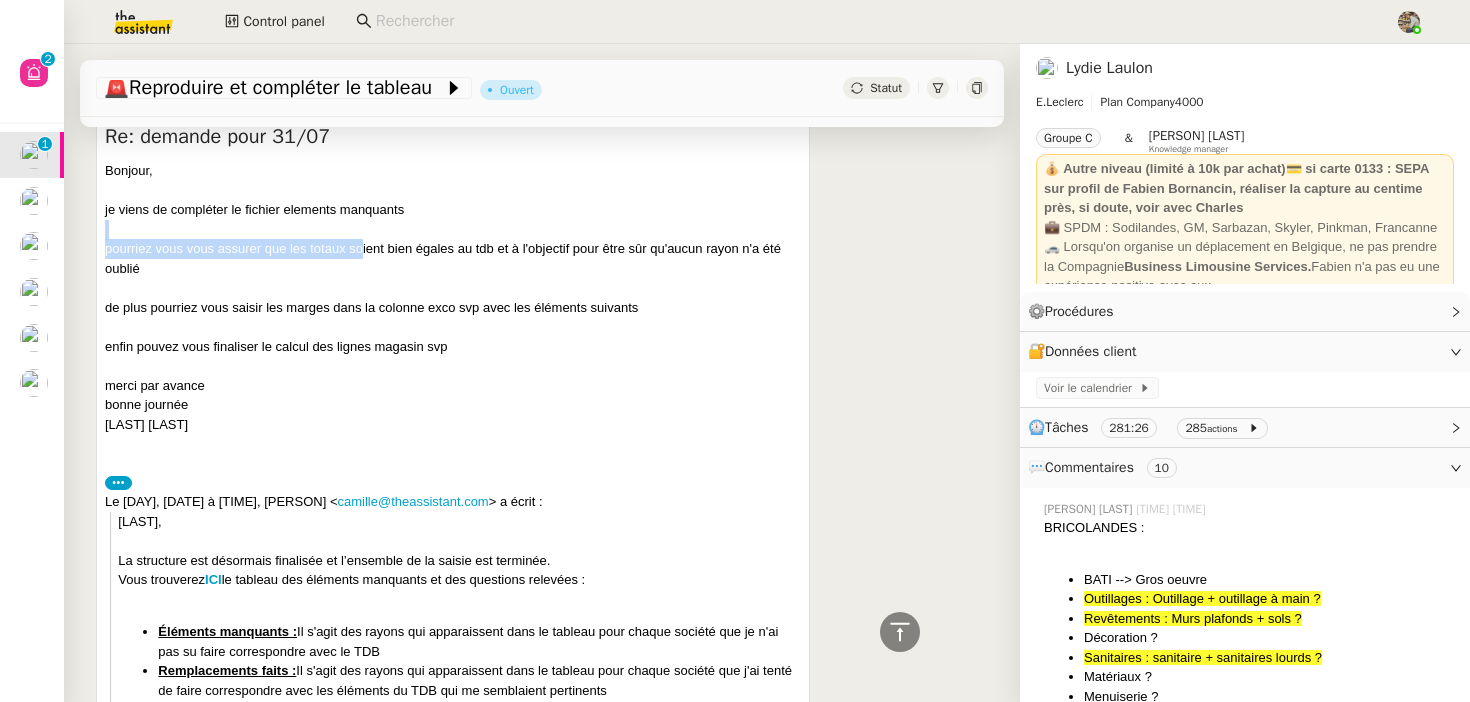 drag, startPoint x: 149, startPoint y: 237, endPoint x: 362, endPoint y: 247, distance: 213.23462 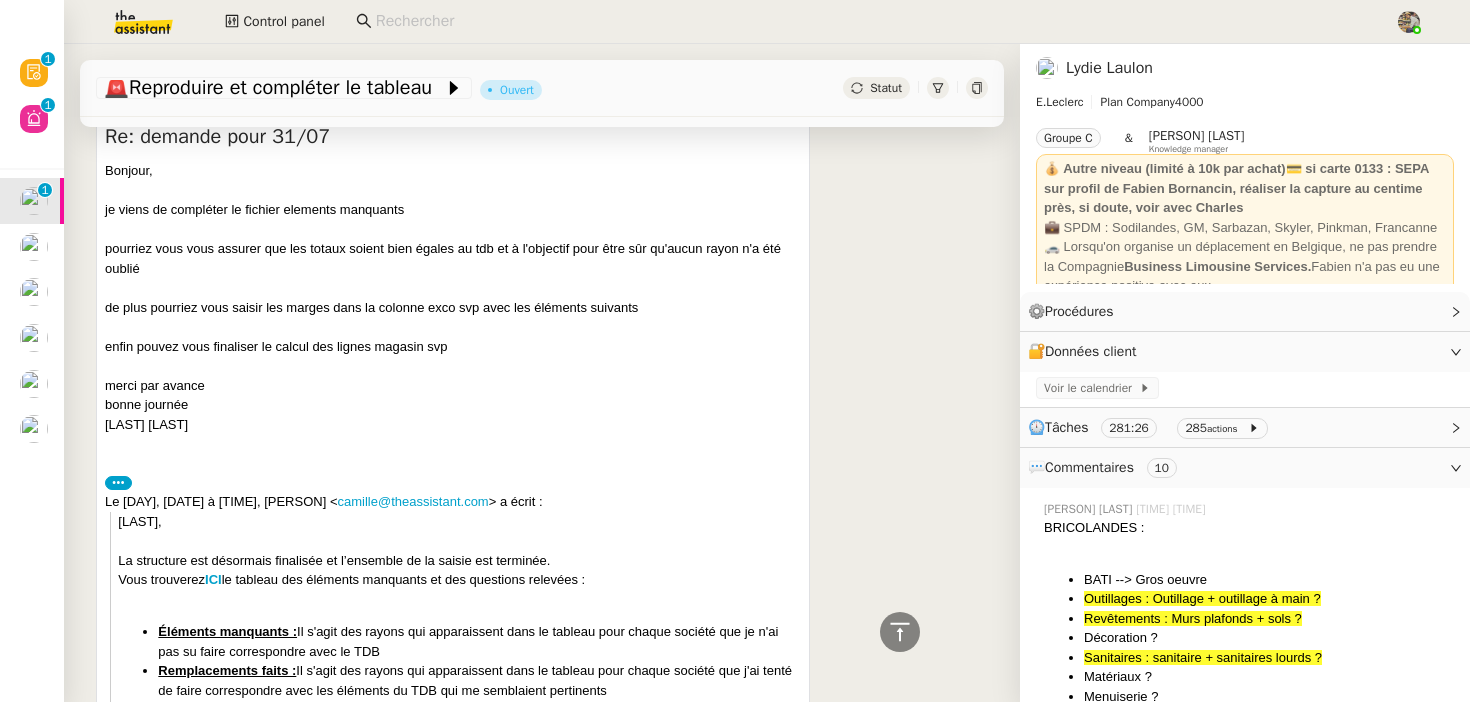 click at bounding box center (453, 288) 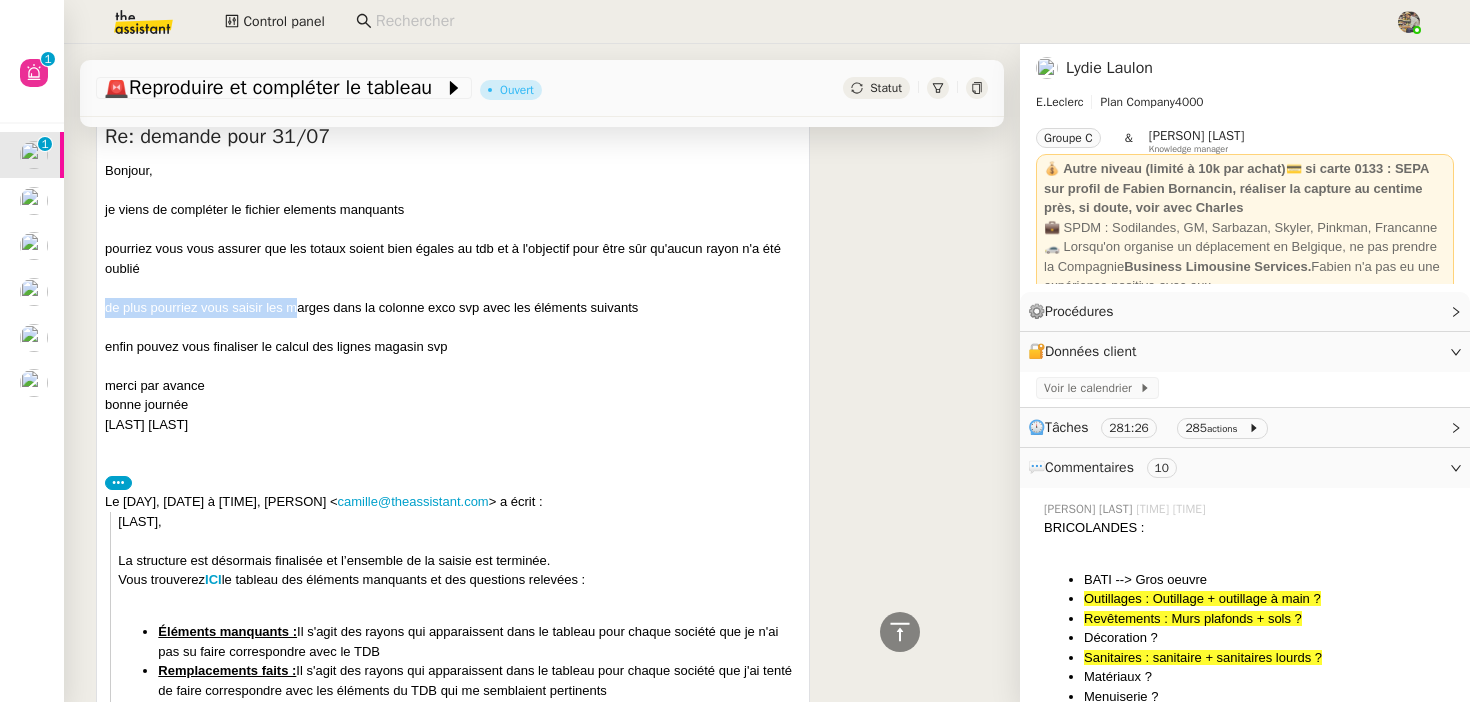 drag, startPoint x: 103, startPoint y: 306, endPoint x: 310, endPoint y: 306, distance: 207 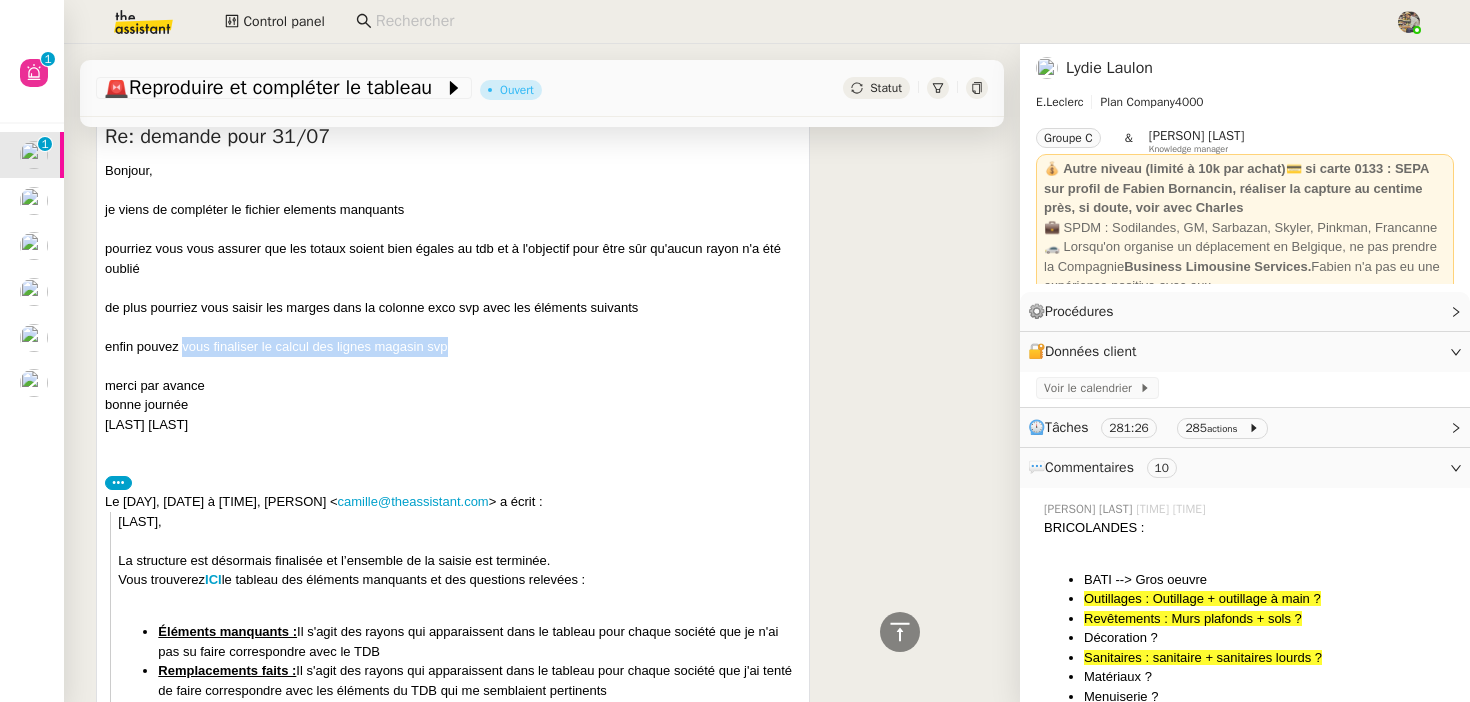 drag, startPoint x: 182, startPoint y: 344, endPoint x: 452, endPoint y: 345, distance: 270.00186 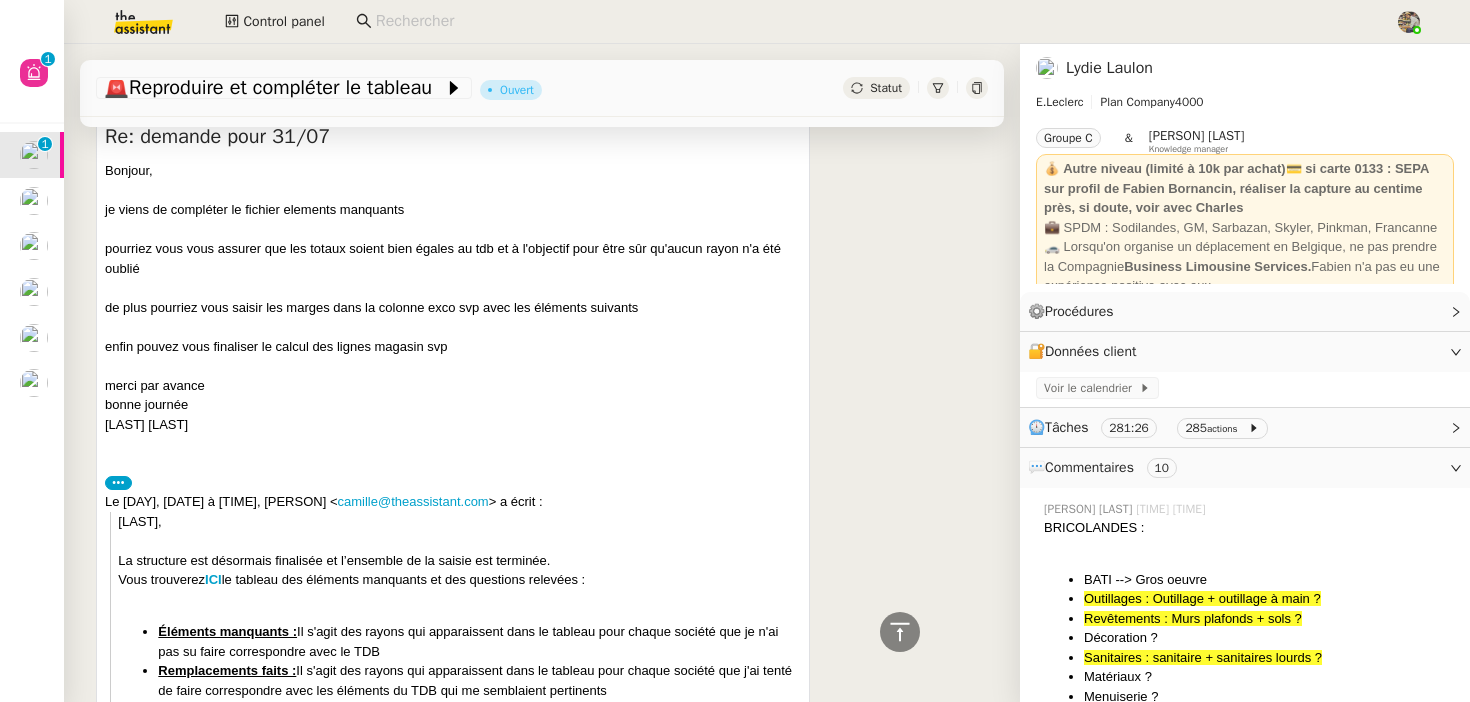click at bounding box center [453, 288] 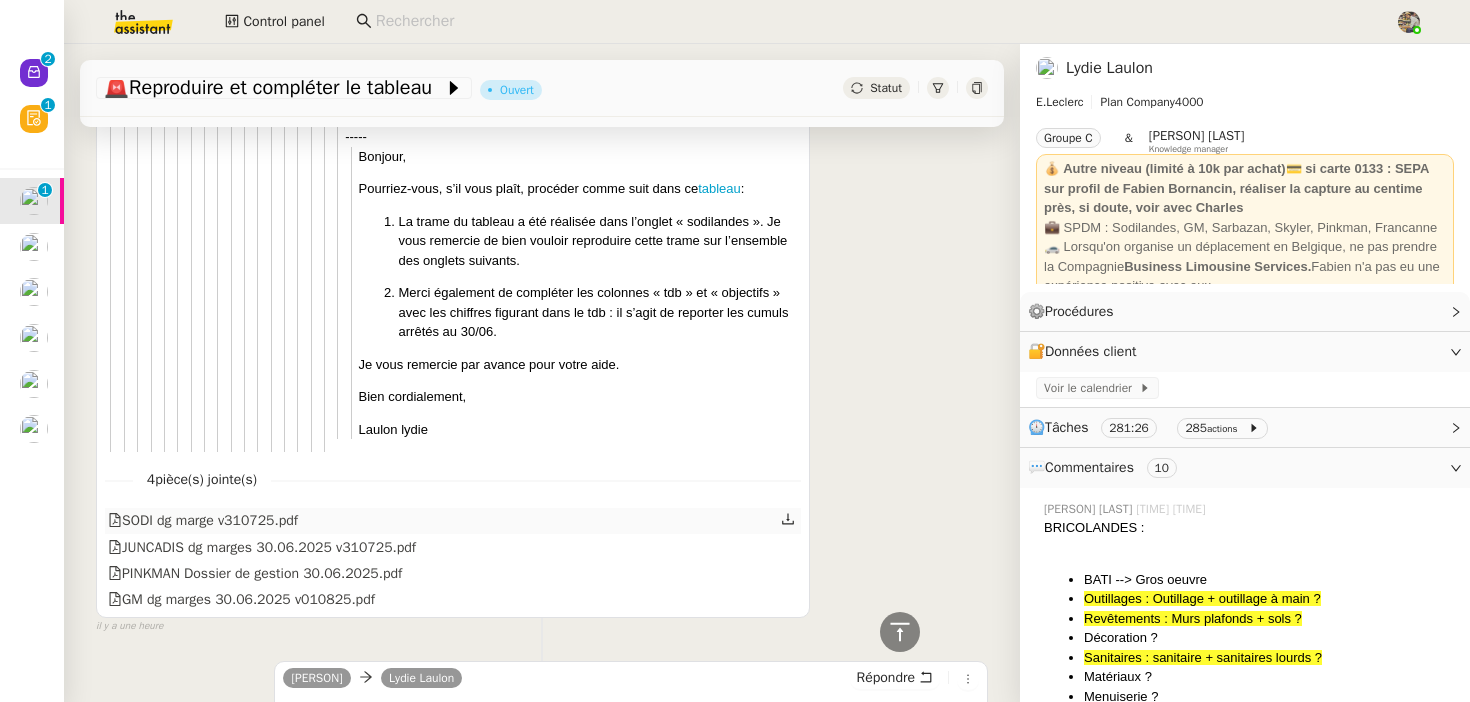 scroll, scrollTop: 7023, scrollLeft: 0, axis: vertical 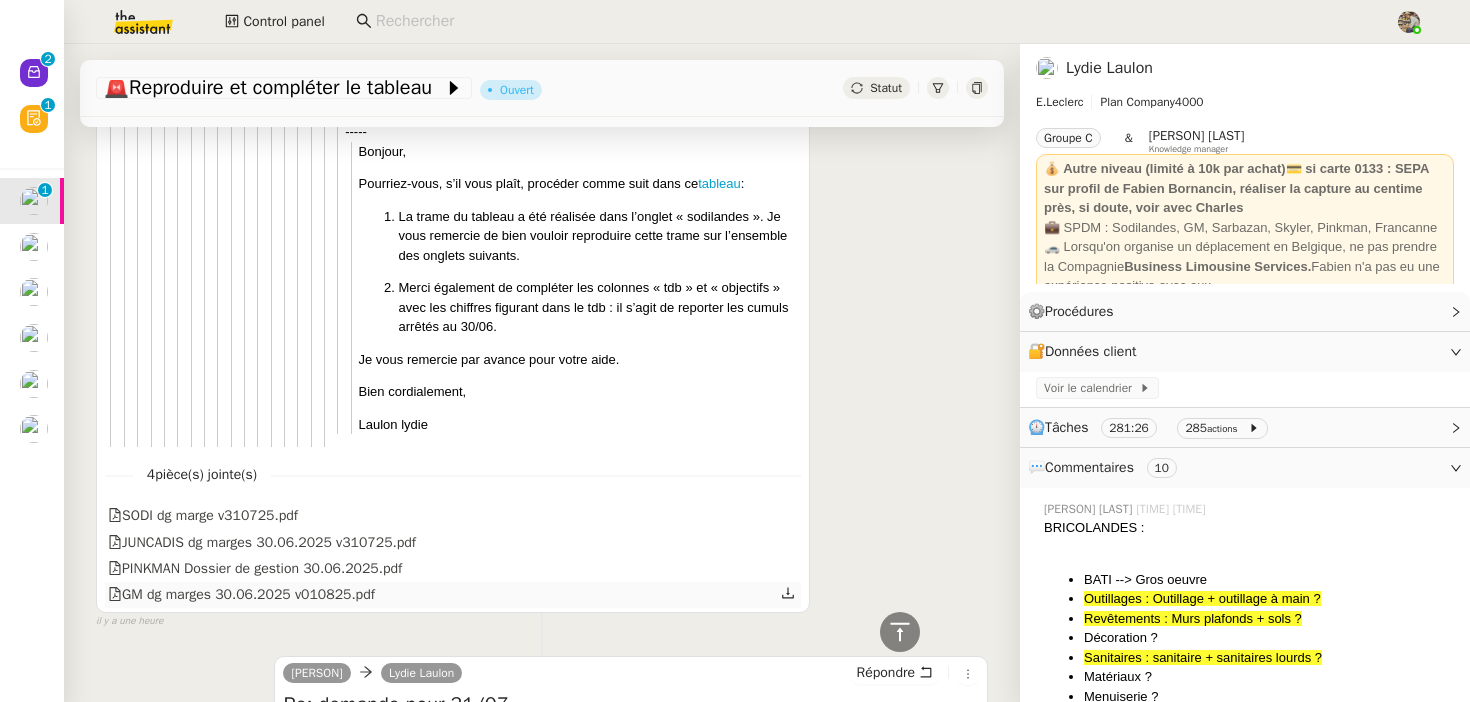 click on "GM dg marges [DATE] v010825.pdf" 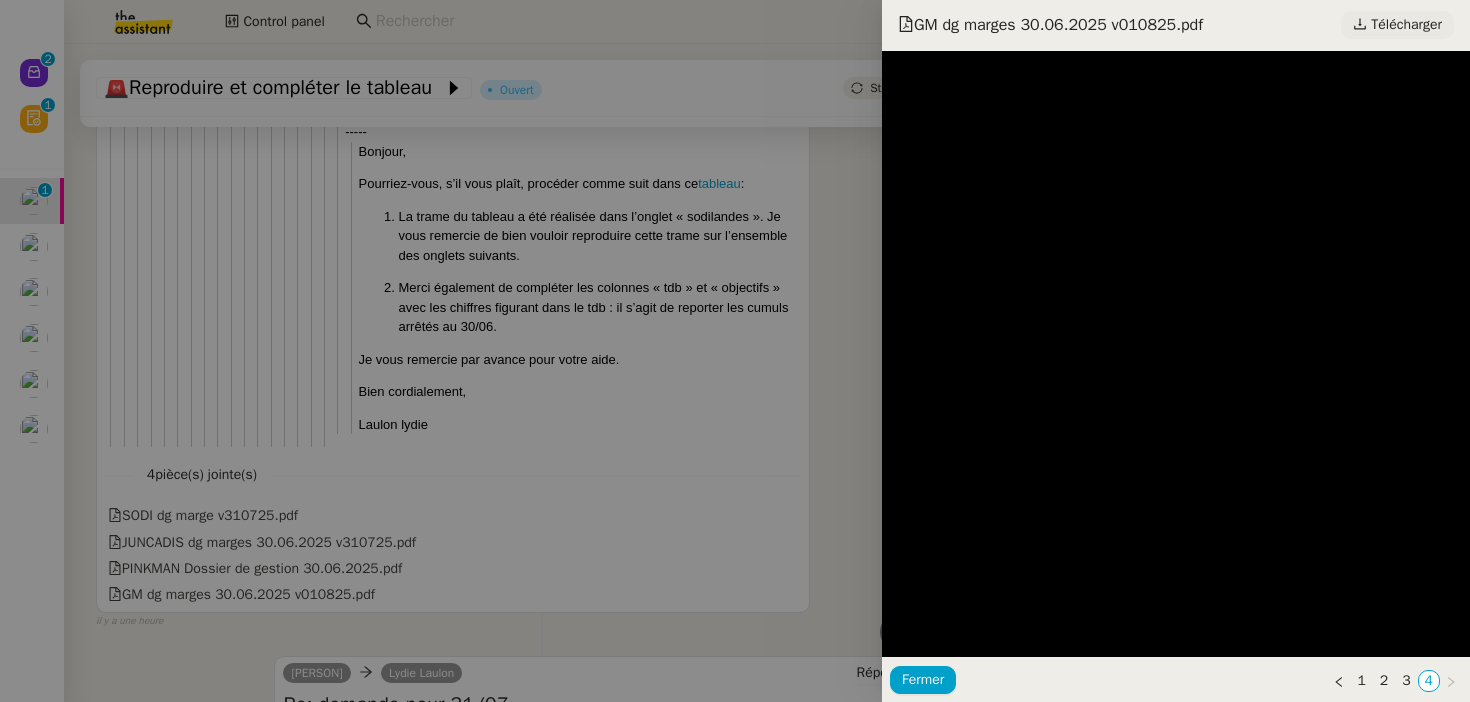 click on "Télécharger" at bounding box center [1406, 25] 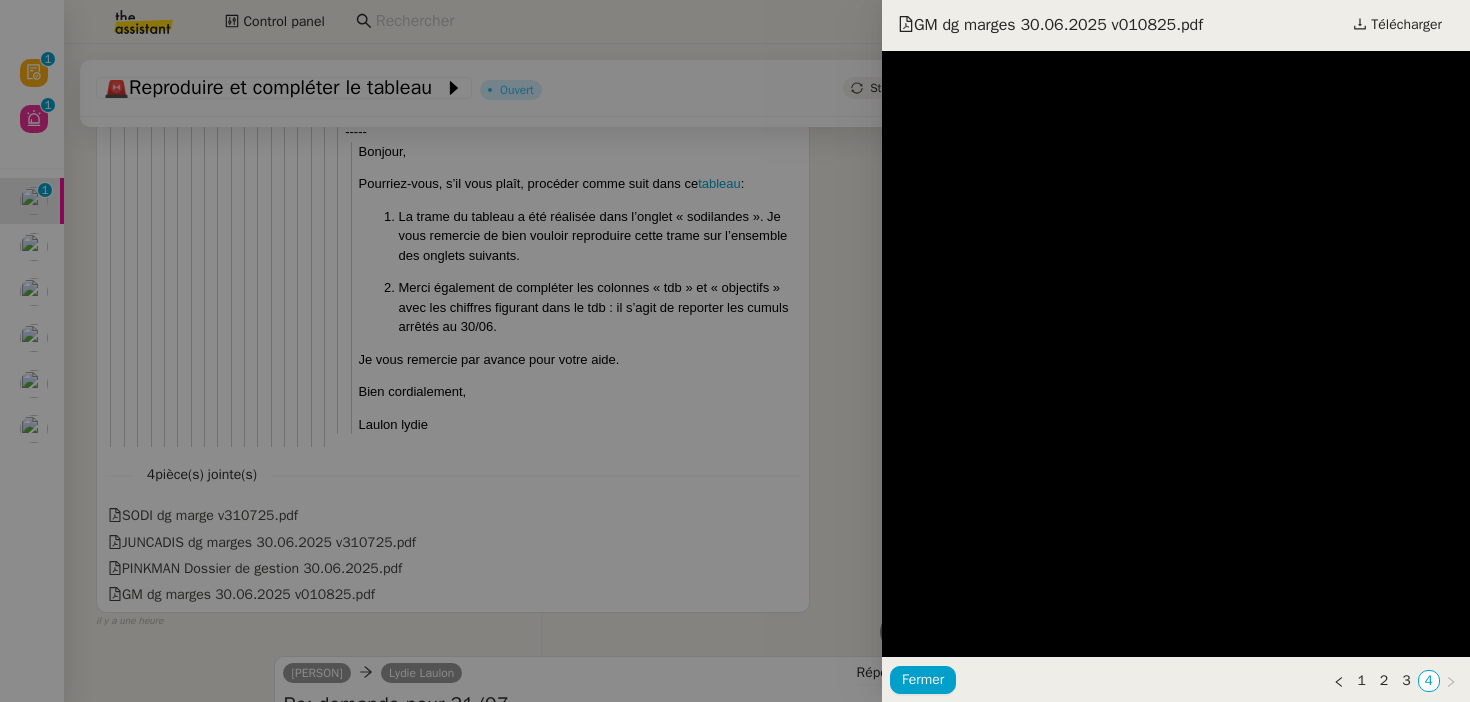 click at bounding box center (735, 351) 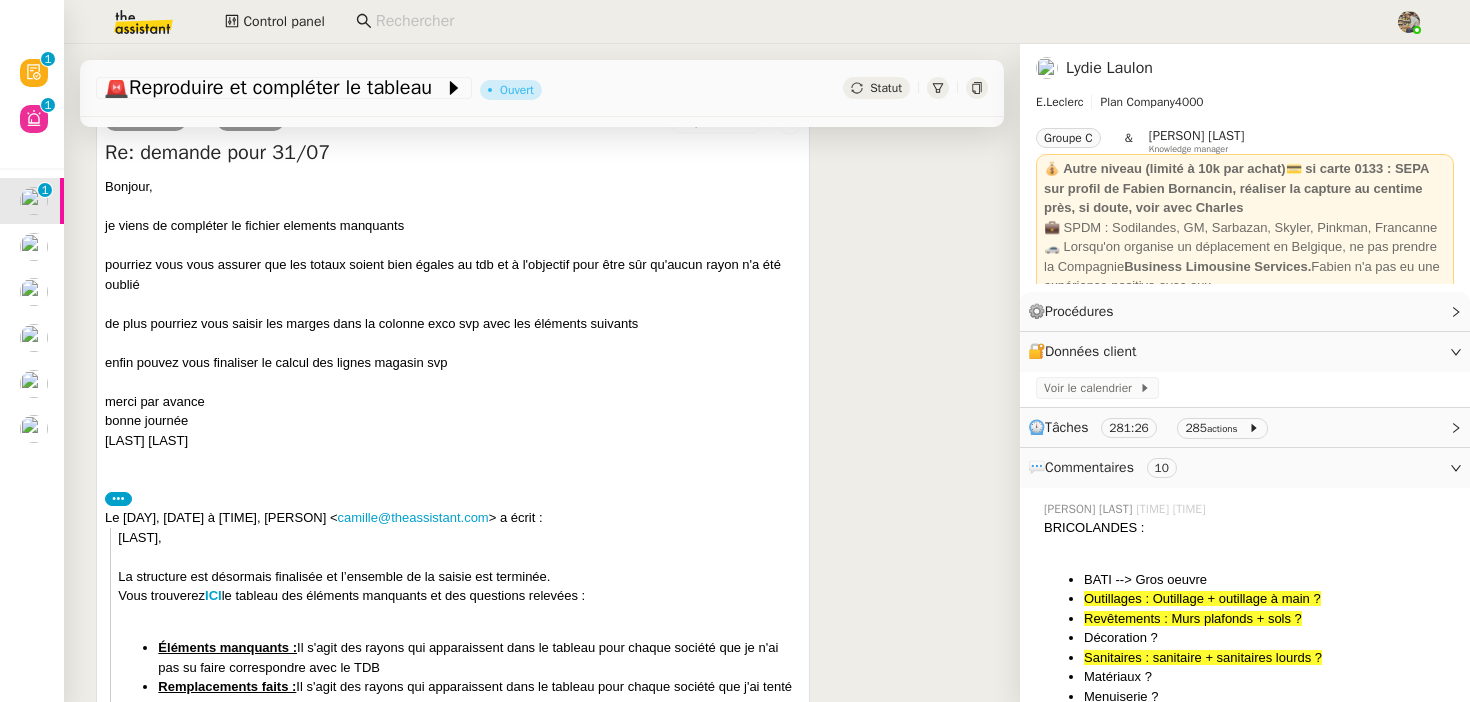 scroll, scrollTop: 416, scrollLeft: 0, axis: vertical 